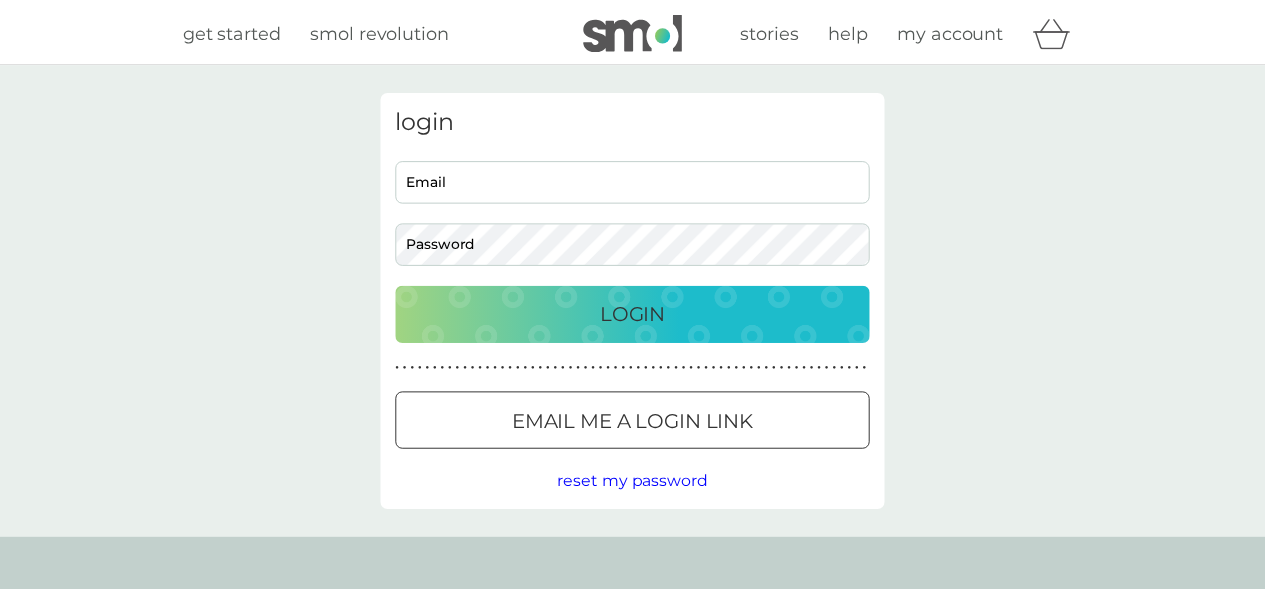 scroll, scrollTop: 0, scrollLeft: 0, axis: both 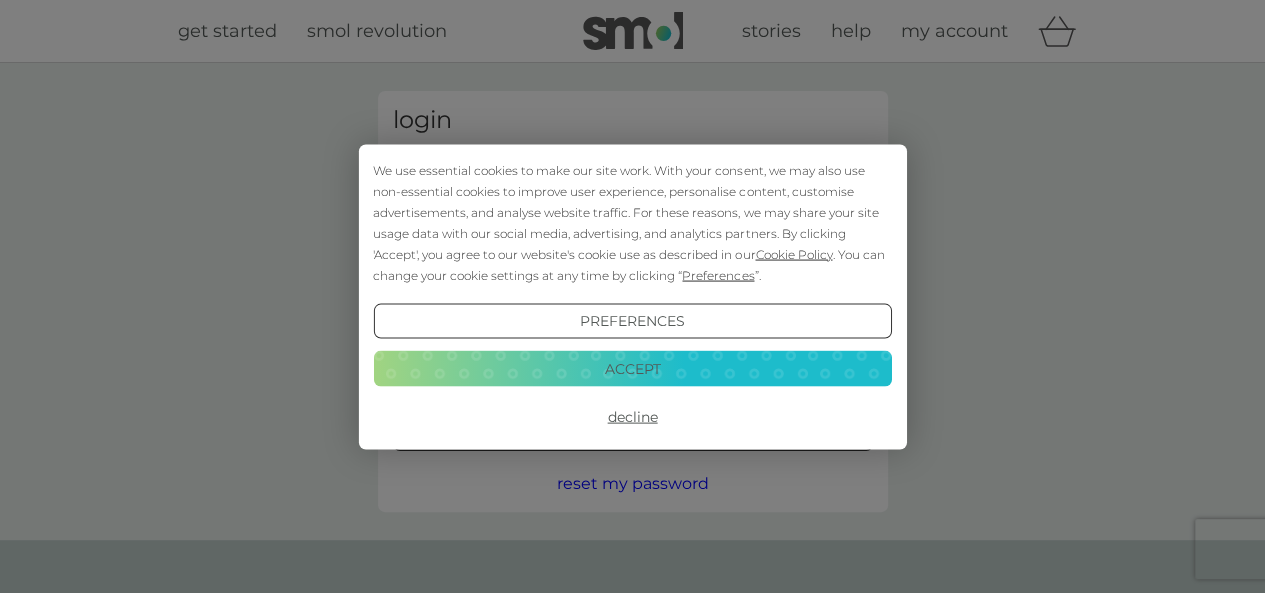 click on "We use essential cookies to make our site work. With your consent, we may also use non-essential cookies to improve user experience, personalise content, customise advertisements, and analyse website traffic. For these reasons, we may share your site usage data with our social media, advertising, and analytics partners. By clicking 'Accept', you agree to our website's cookie use as described in our  Cookie Policy . You can change your cookie settings at any time by clicking “ Preferences ”." at bounding box center [632, 222] 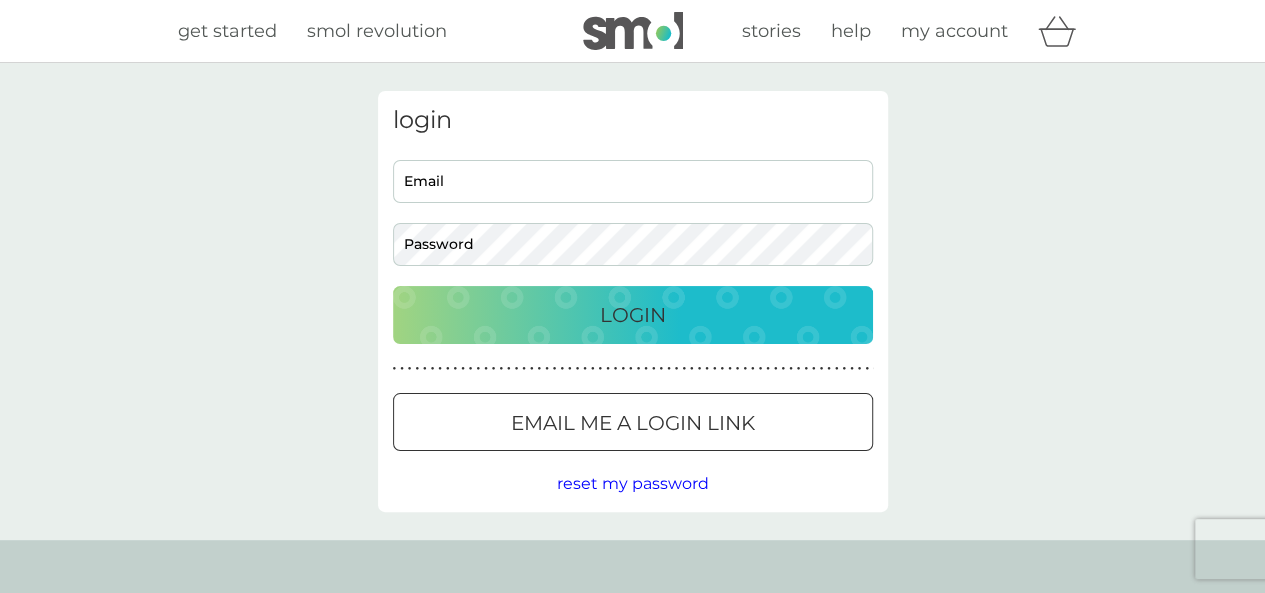 click on "Email" at bounding box center (633, 181) 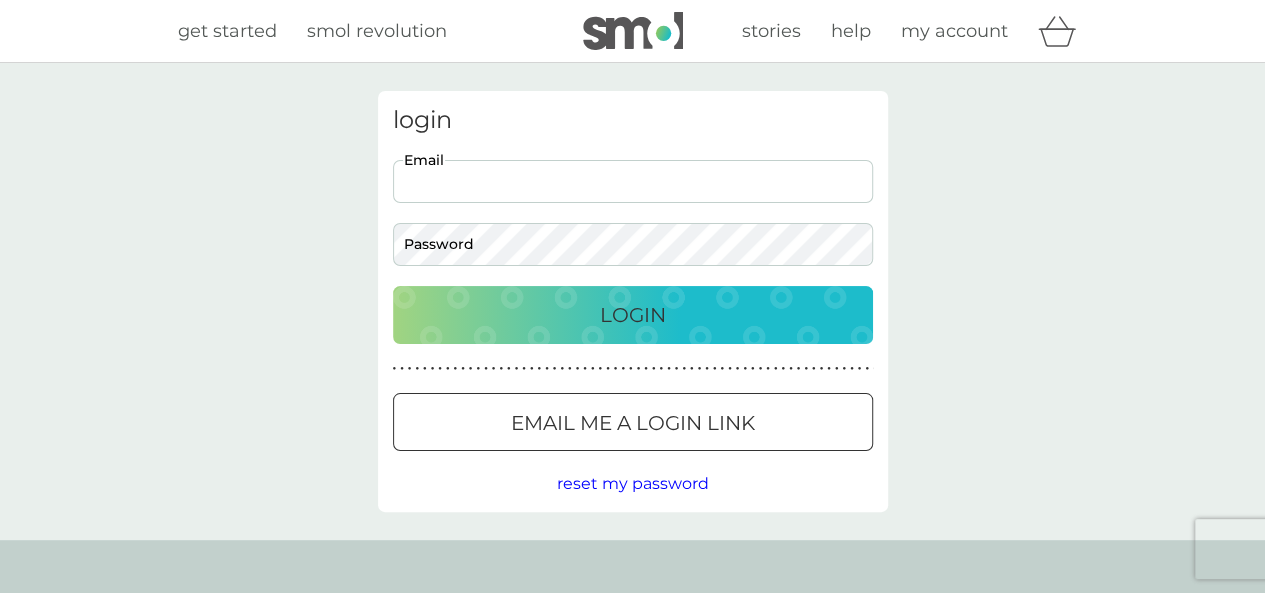 type on "markv_rowe@yahoo.com" 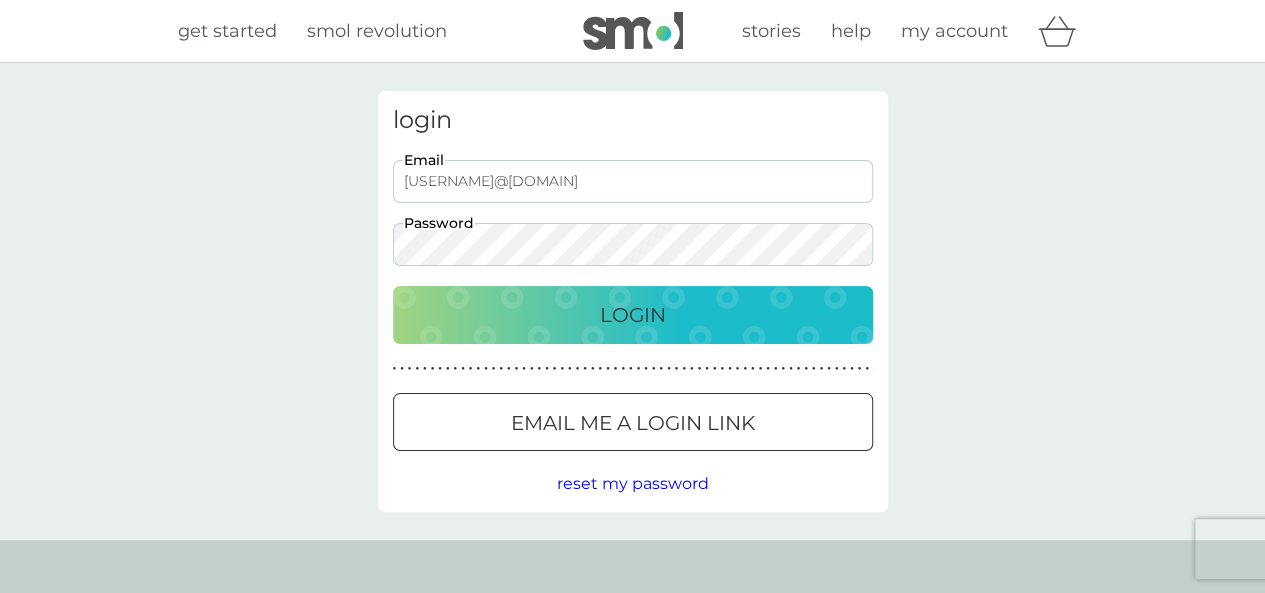 click on "Login" at bounding box center [633, 315] 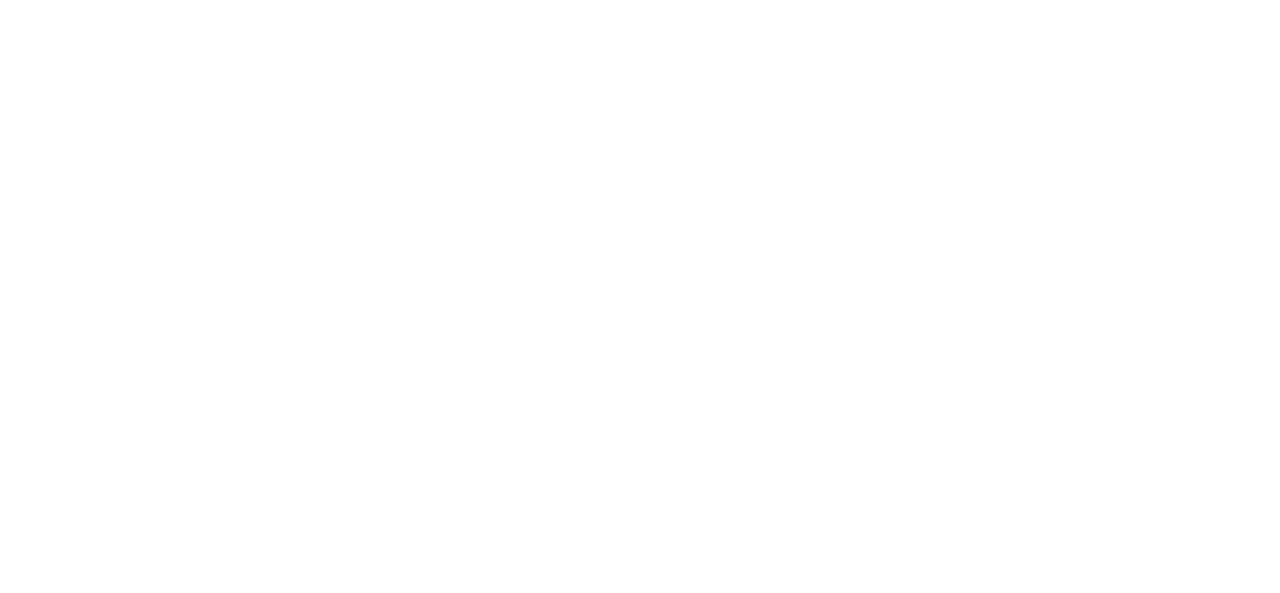 scroll, scrollTop: 0, scrollLeft: 0, axis: both 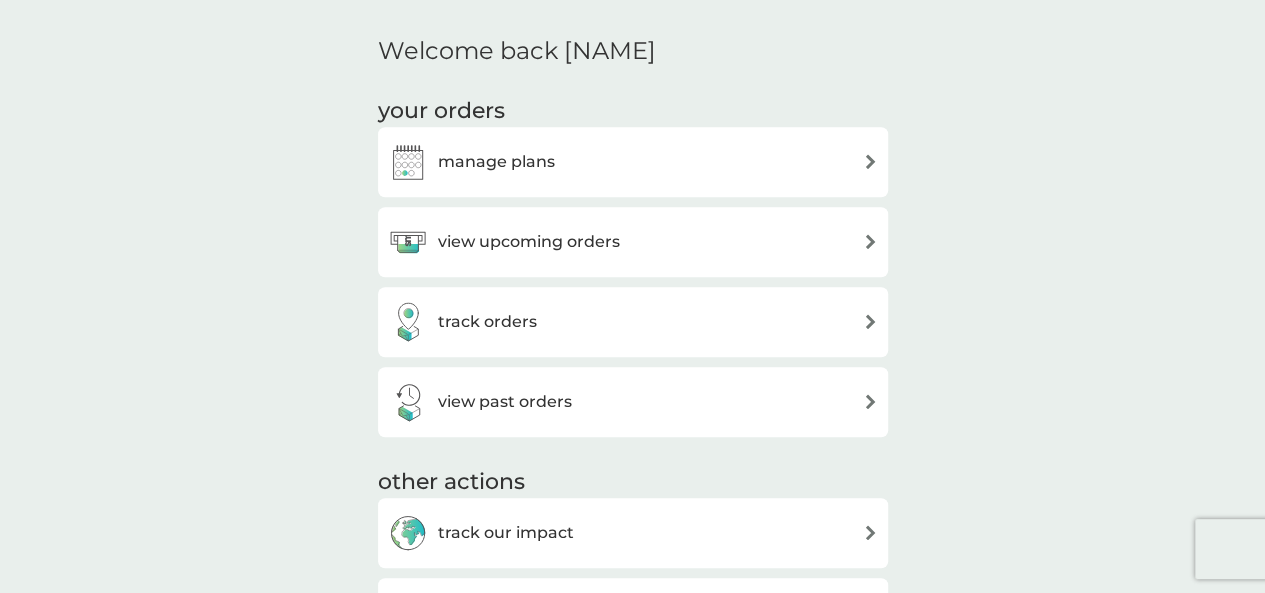 click on "view upcoming orders" at bounding box center [633, 242] 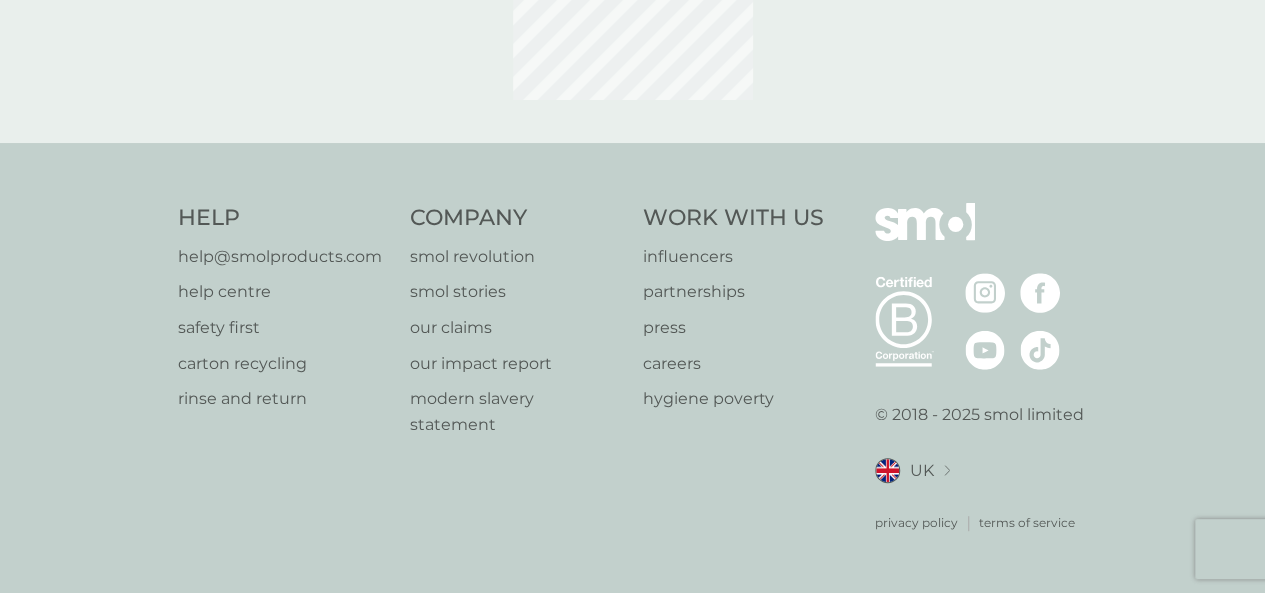 scroll, scrollTop: 0, scrollLeft: 0, axis: both 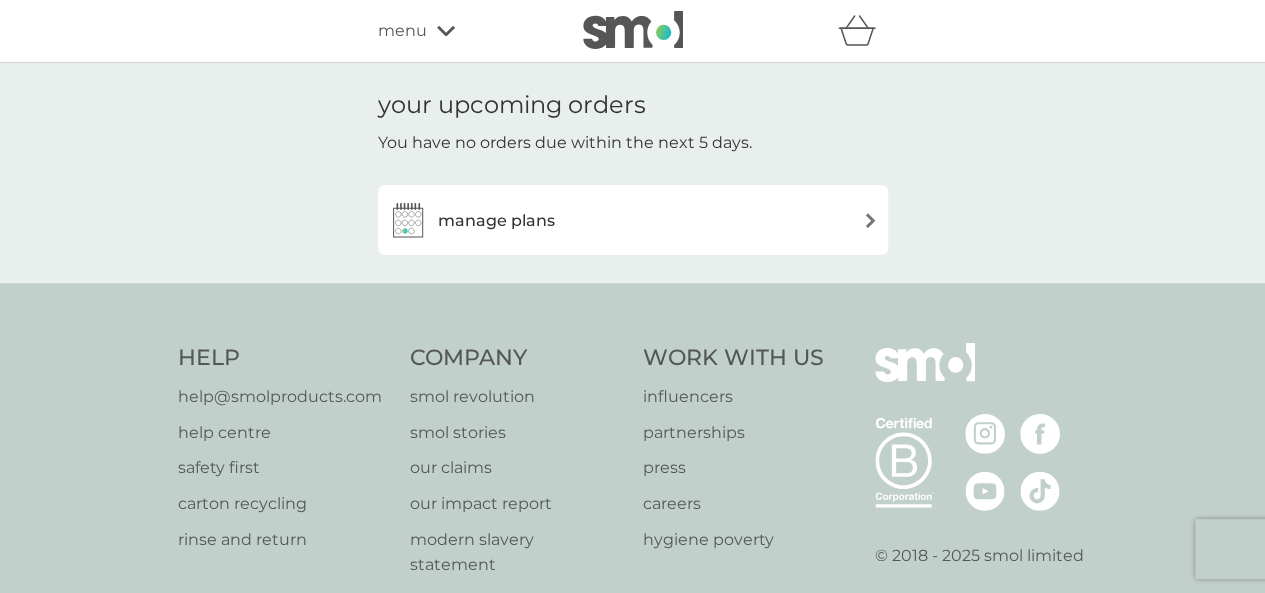 click on "manage plans" at bounding box center [496, 221] 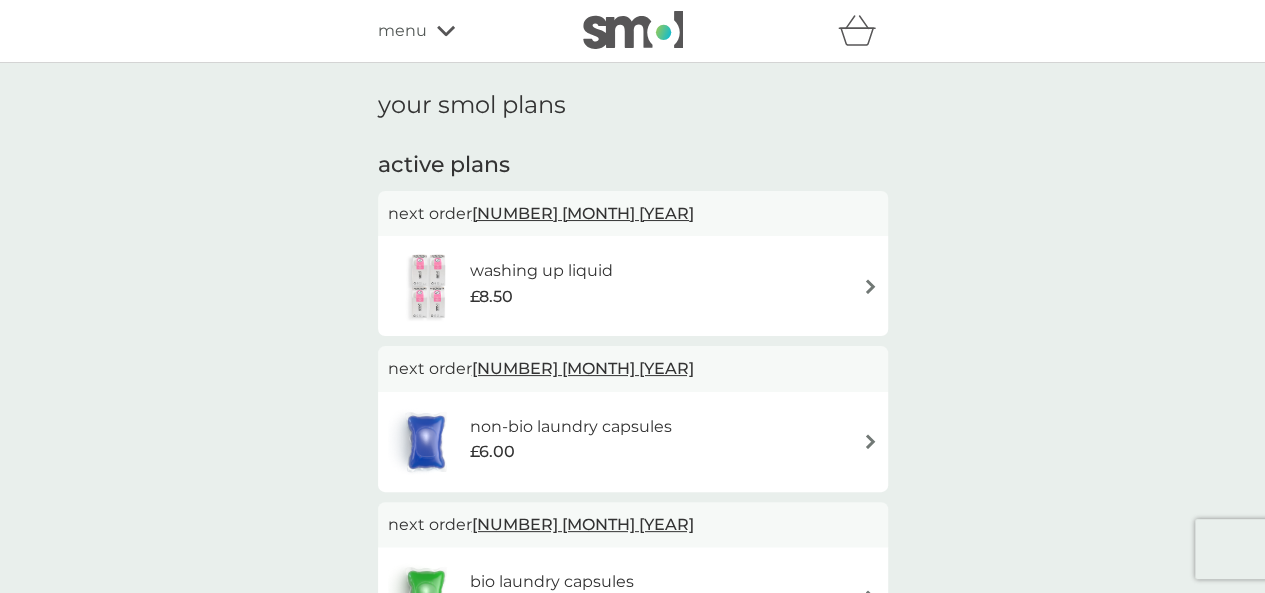 click on "washing up liquid £8.50" at bounding box center (633, 286) 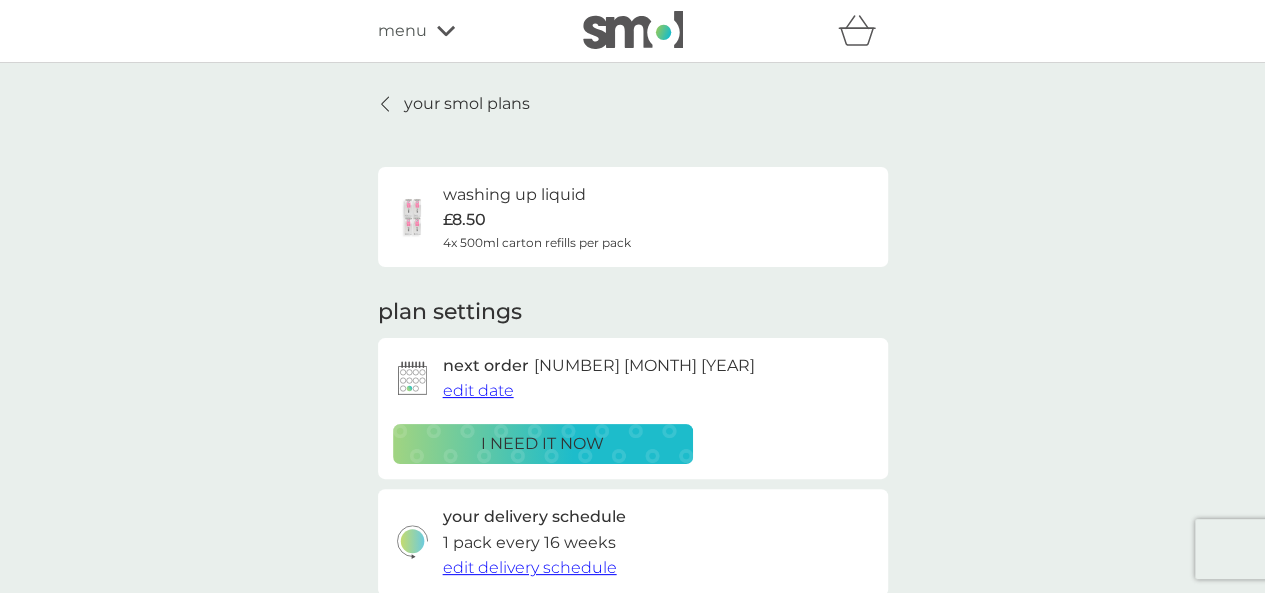 click on "edit date" at bounding box center (478, 390) 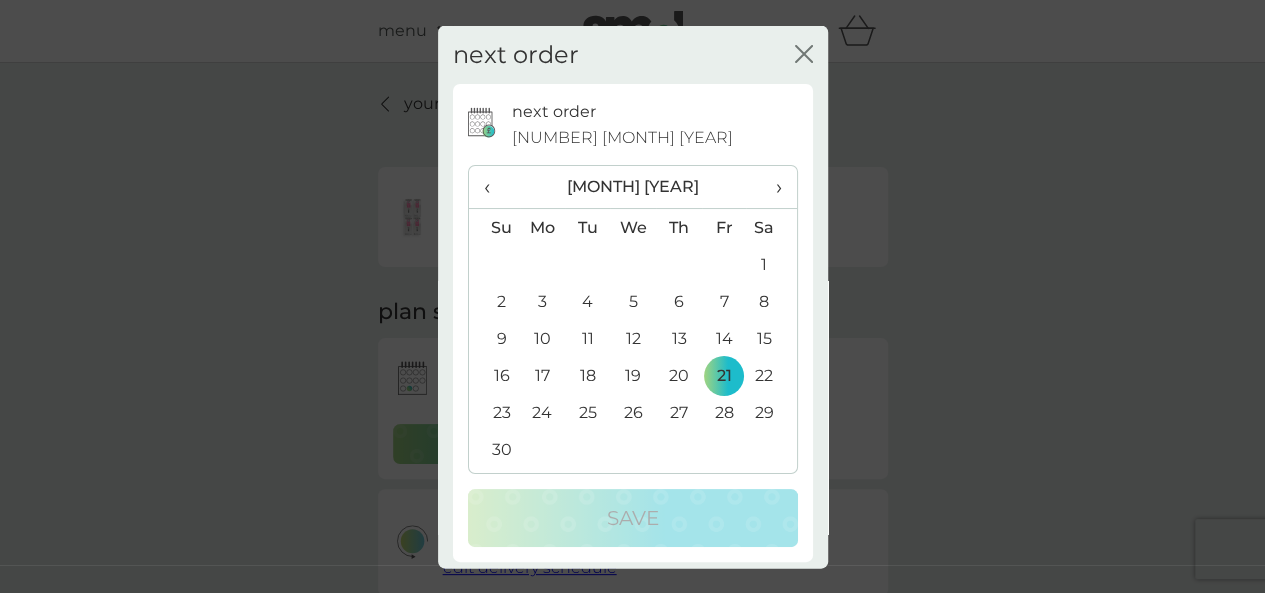 click on "›" at bounding box center [771, 187] 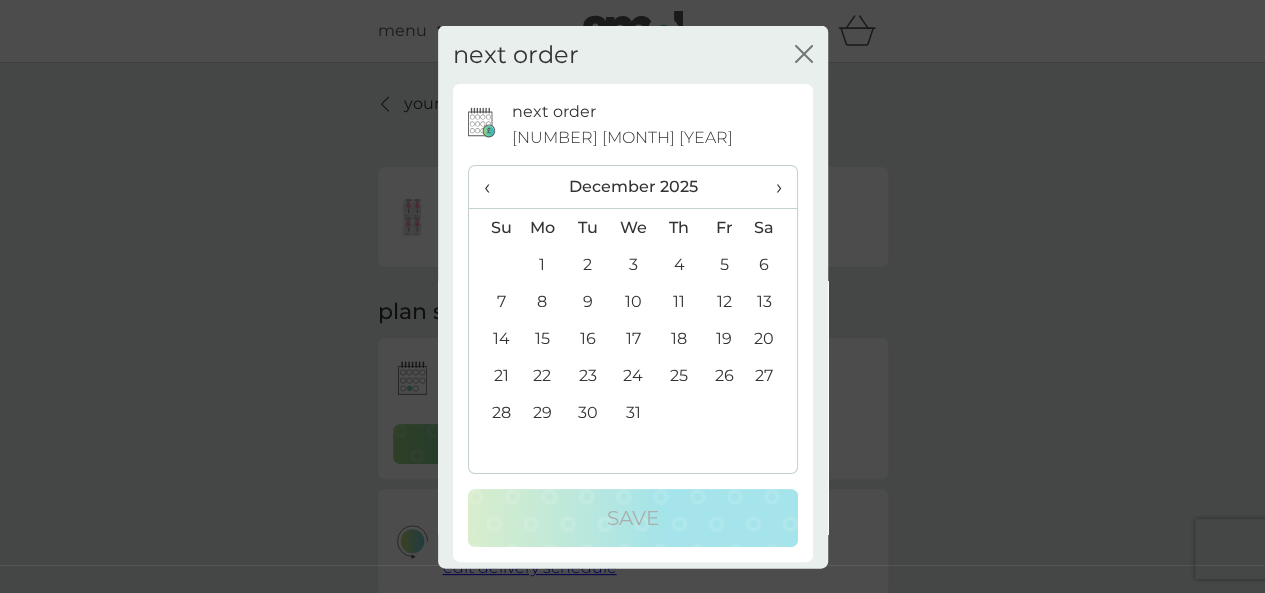 click on "›" at bounding box center [771, 187] 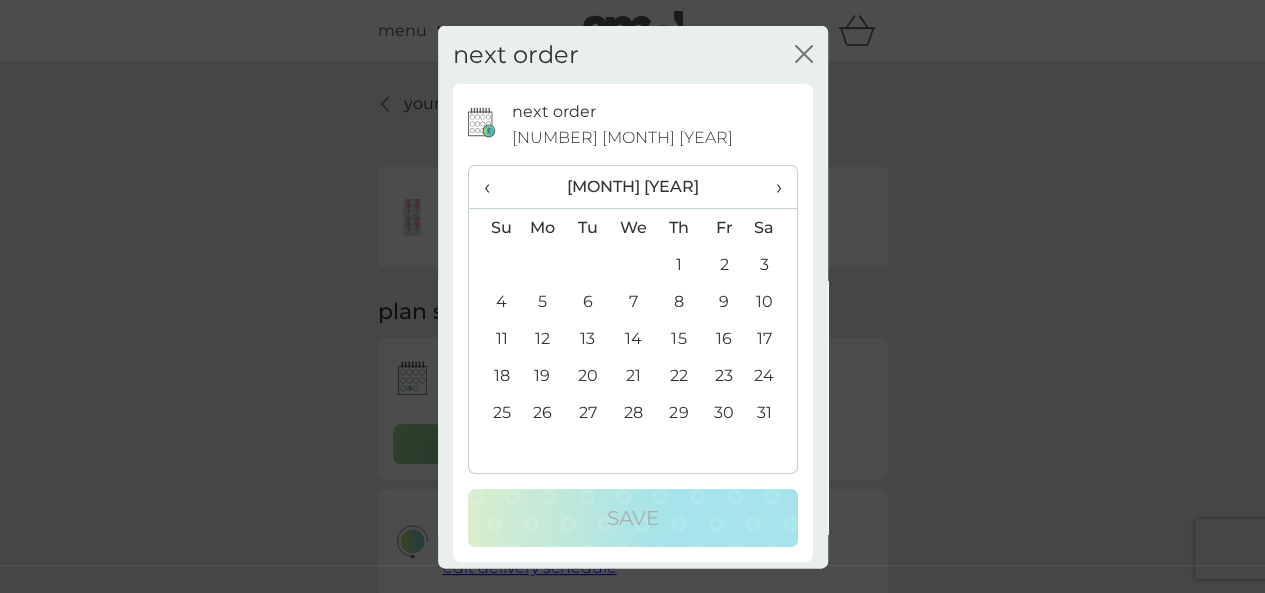 click on "31" at bounding box center (771, 412) 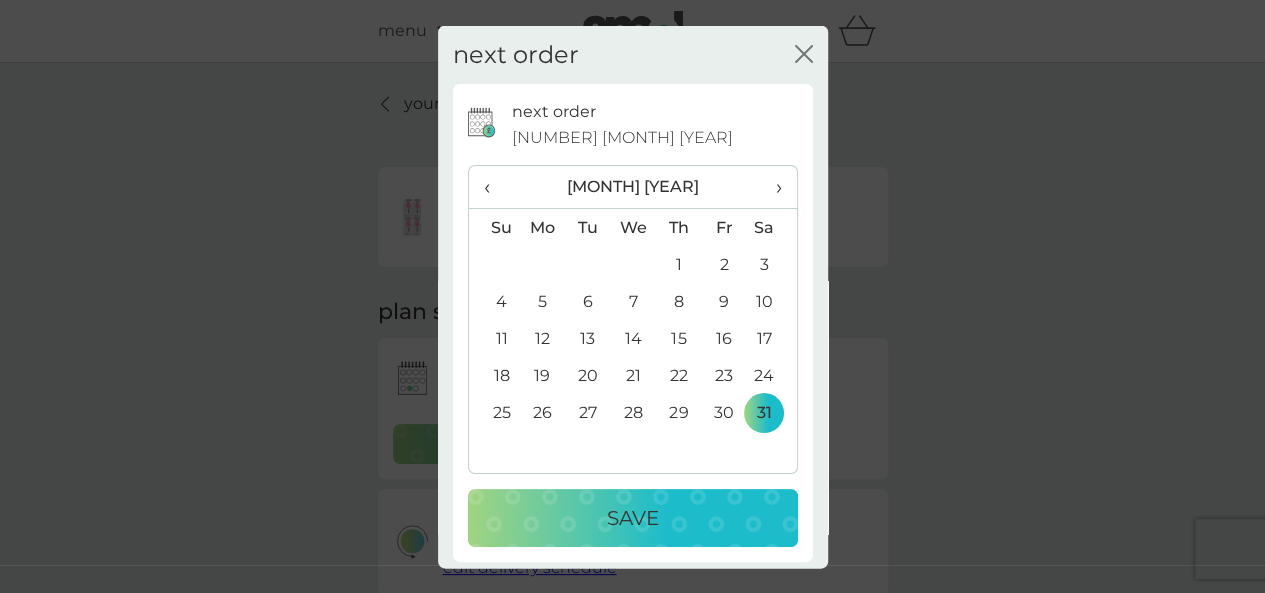 click on "Save" at bounding box center (633, 518) 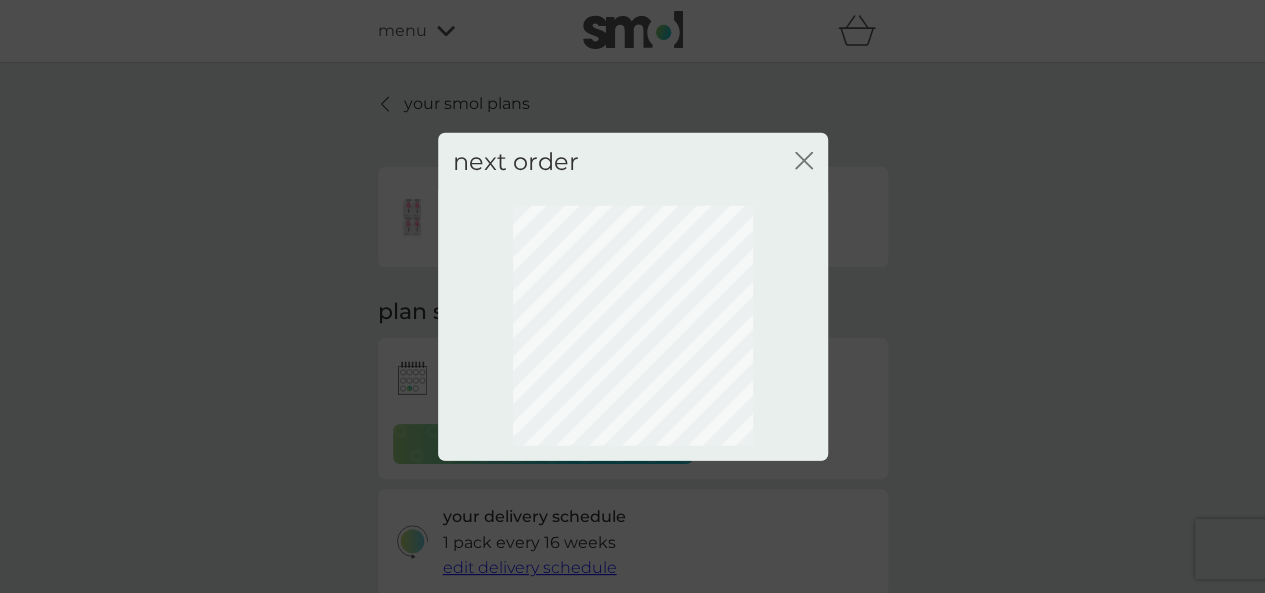 click 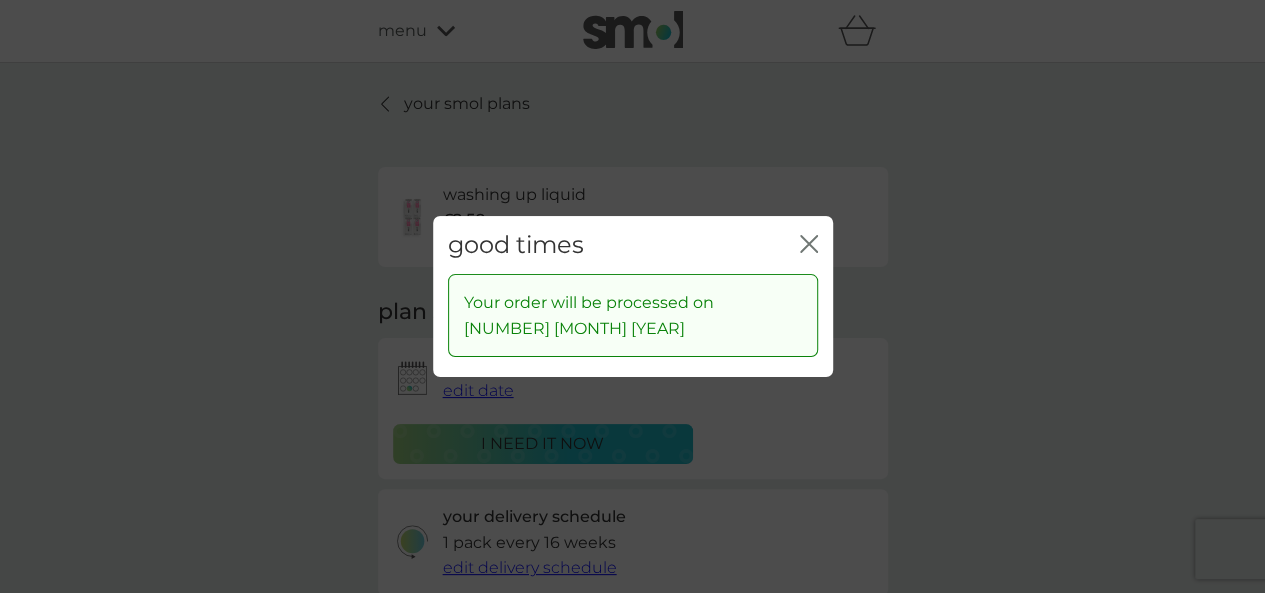 click on "close" 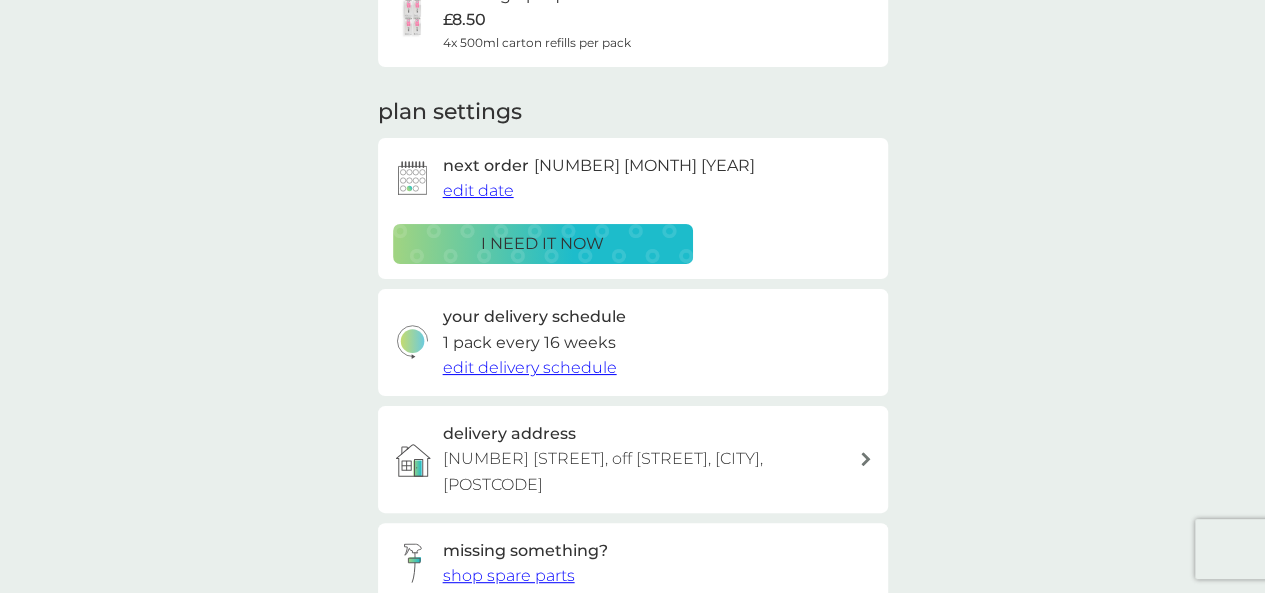 scroll, scrollTop: 300, scrollLeft: 0, axis: vertical 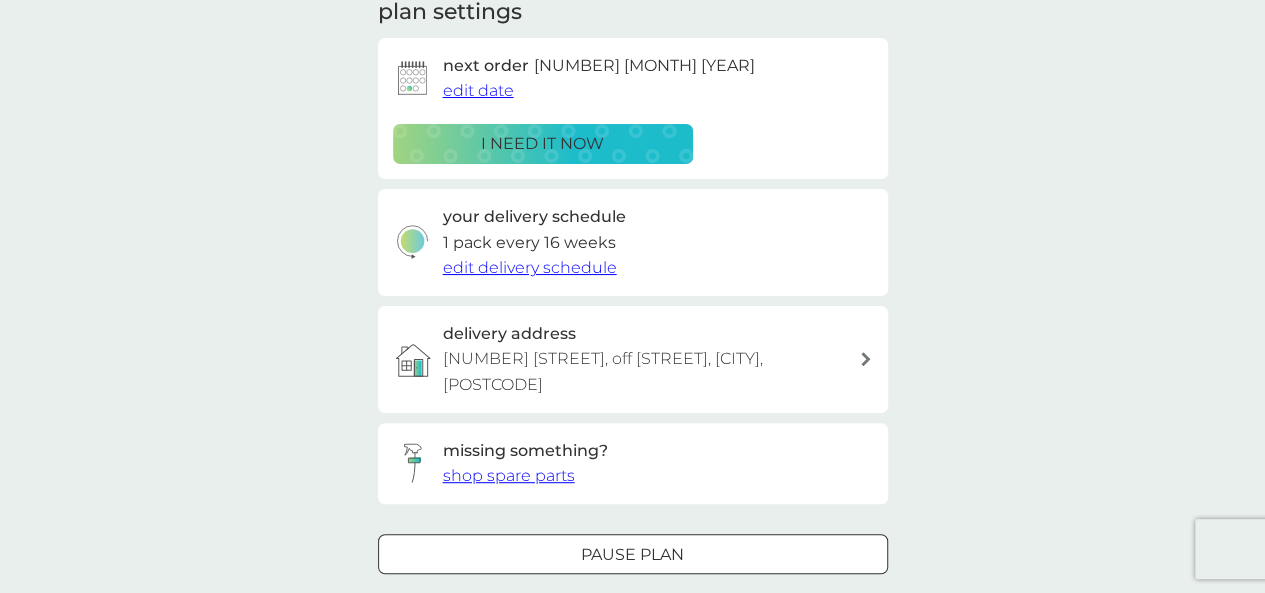 click on "edit delivery schedule" at bounding box center (530, 267) 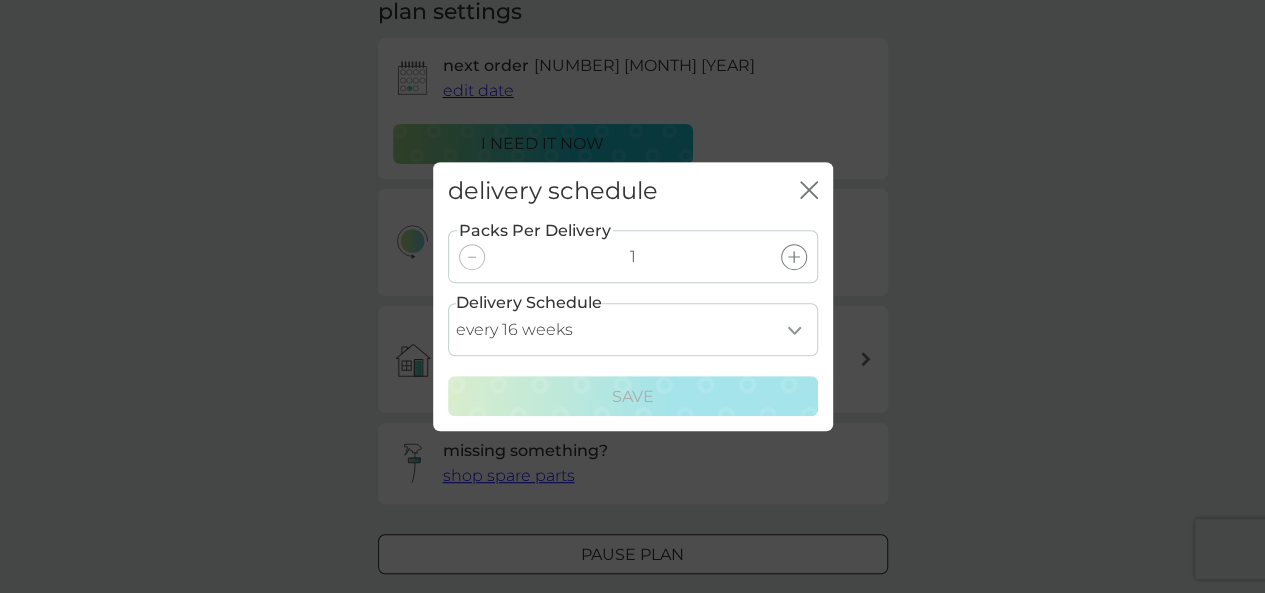 click 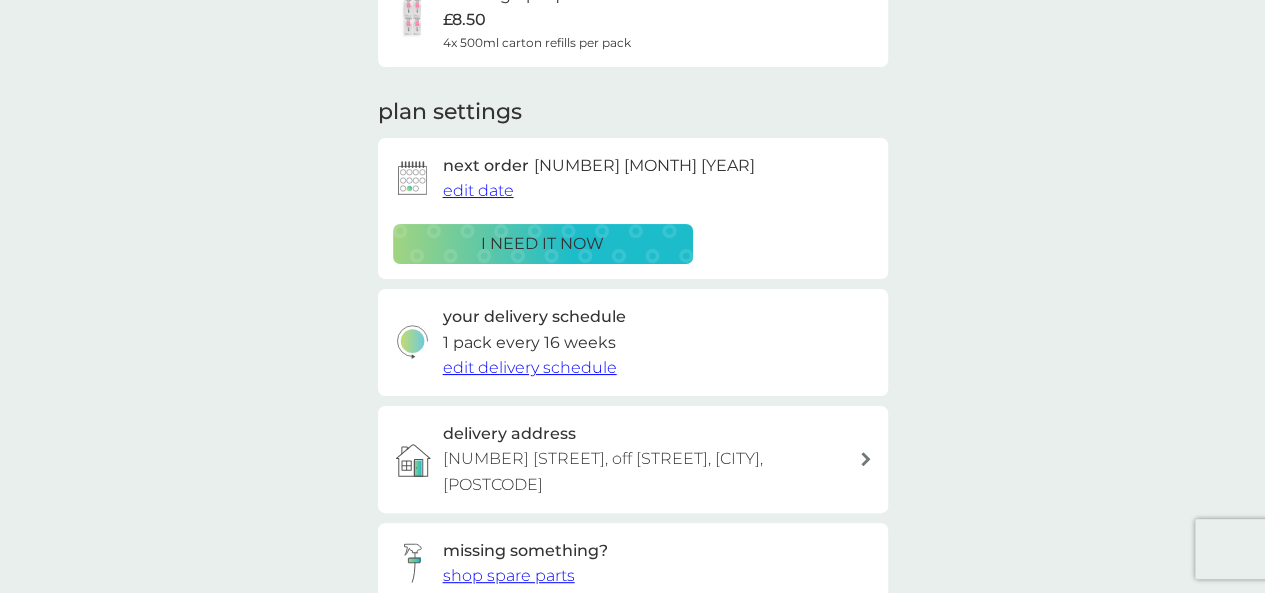 scroll, scrollTop: 0, scrollLeft: 0, axis: both 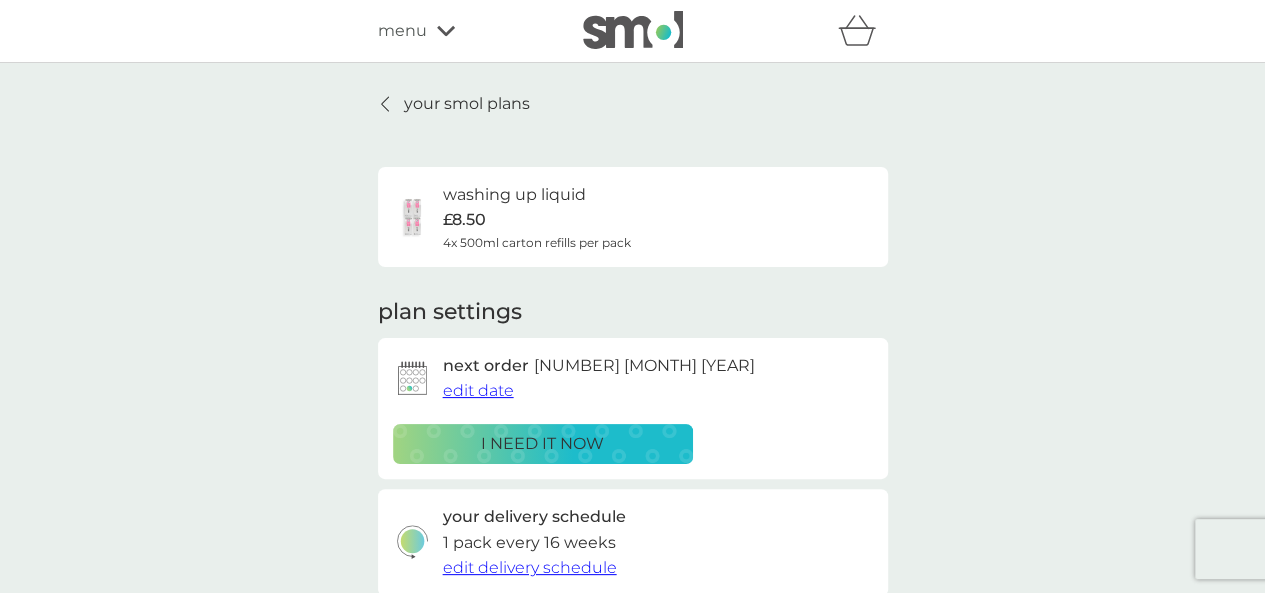 click on "your smol plans" at bounding box center [467, 104] 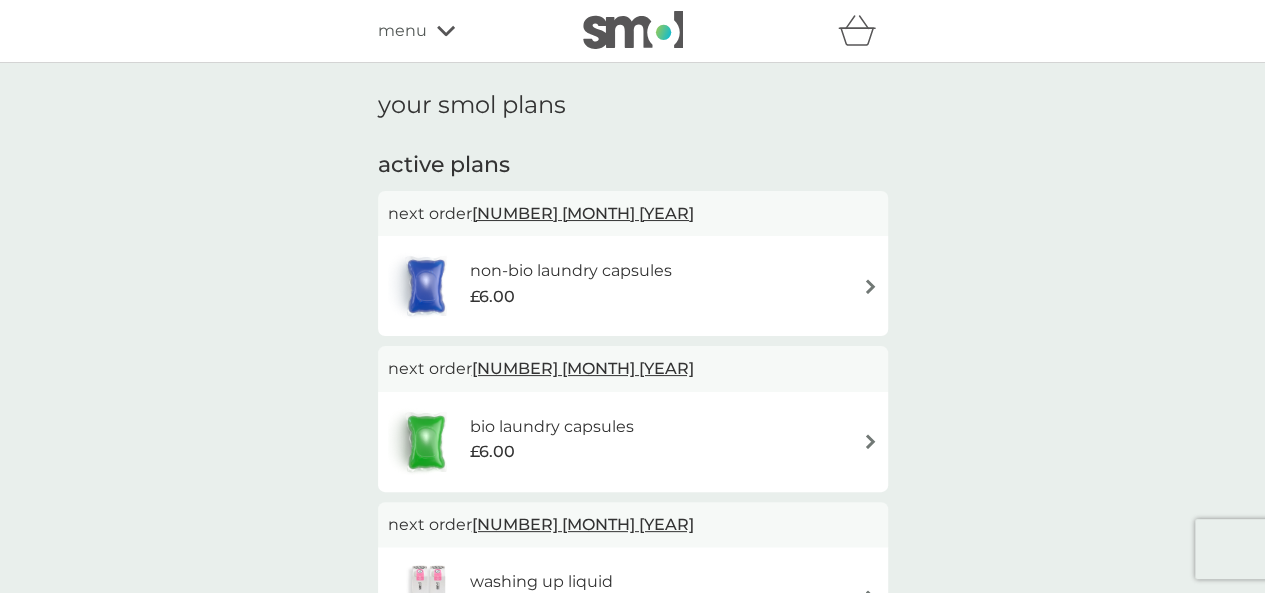 scroll, scrollTop: 100, scrollLeft: 0, axis: vertical 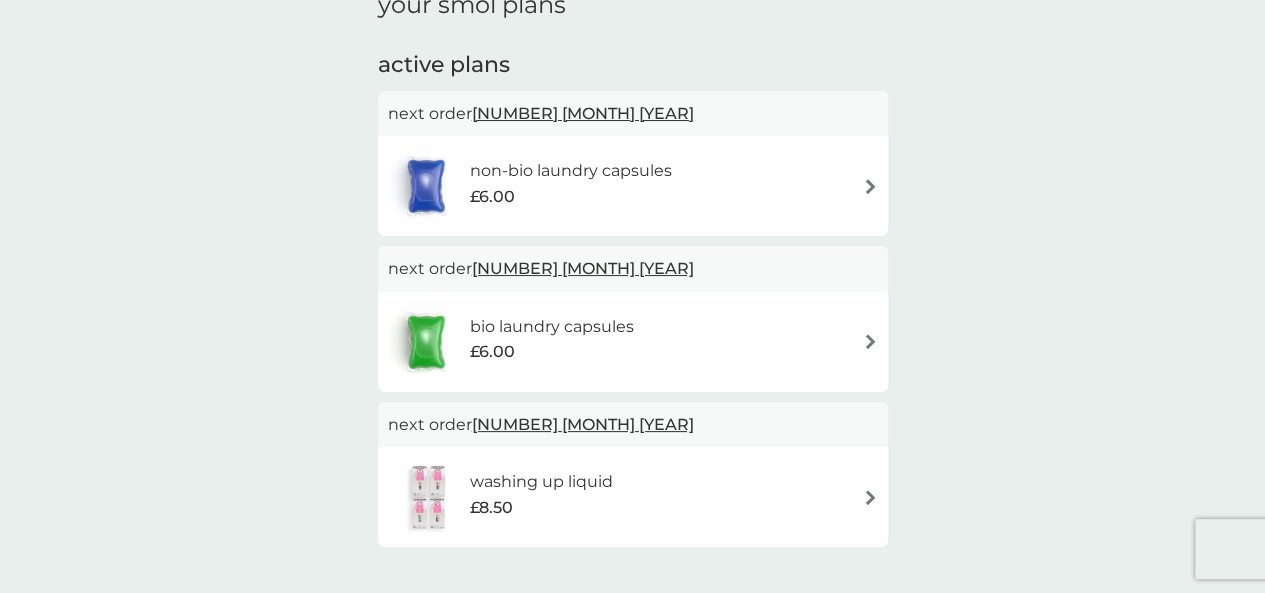 click at bounding box center [870, 186] 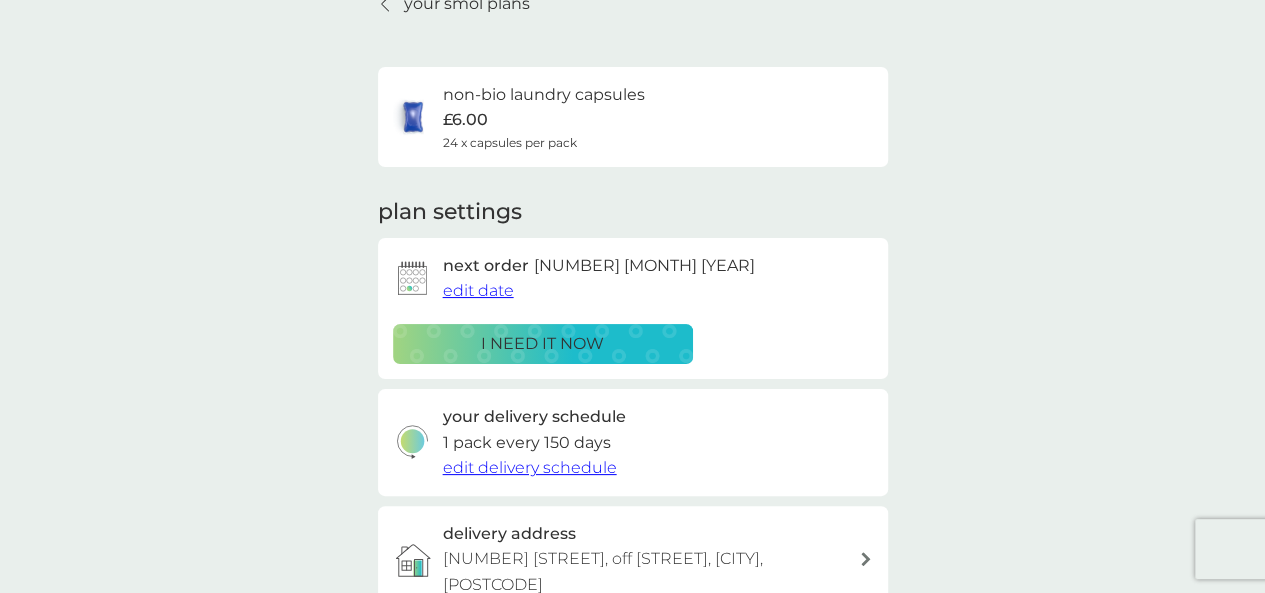 scroll, scrollTop: 0, scrollLeft: 0, axis: both 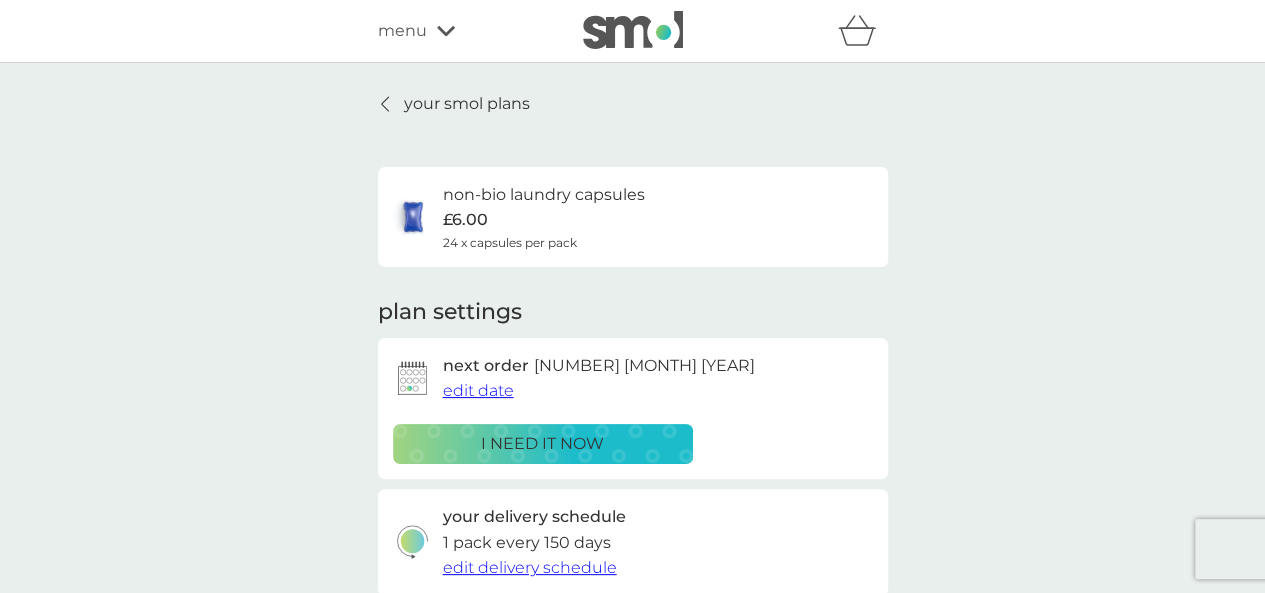 click on "edit date" at bounding box center (478, 390) 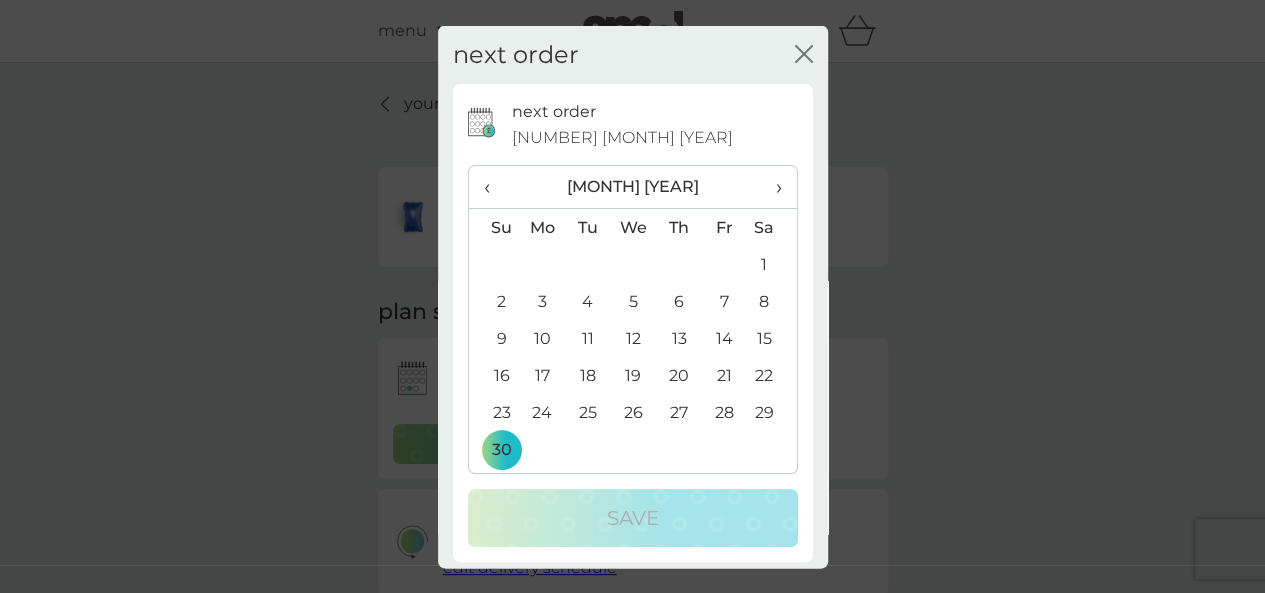 click on "›" at bounding box center (771, 187) 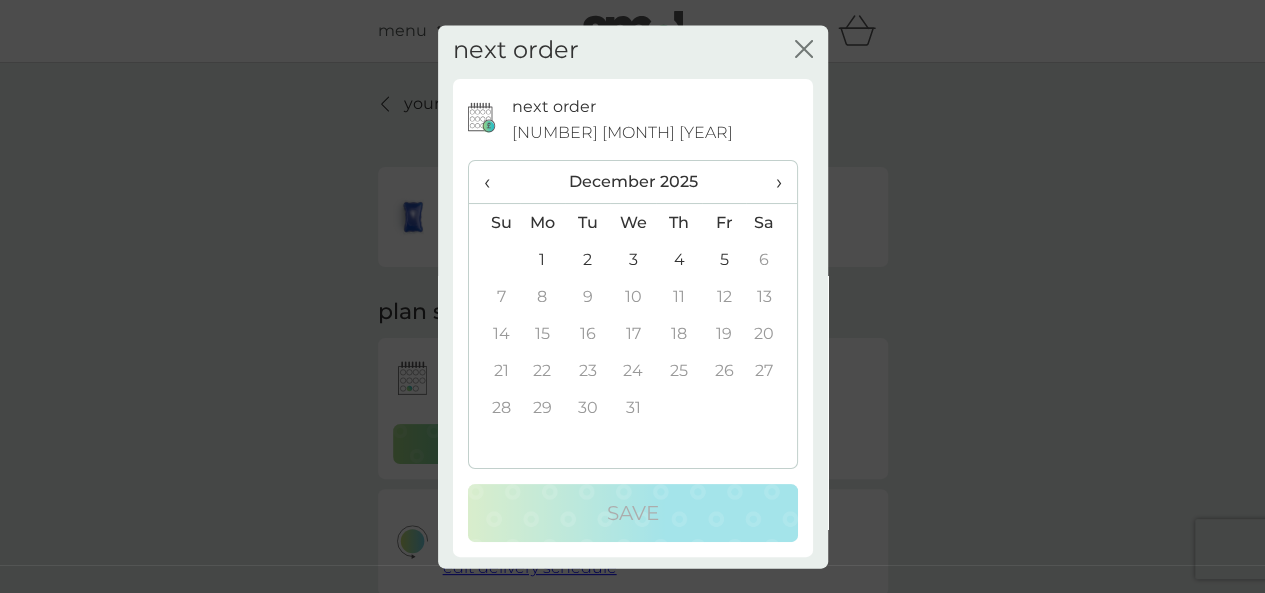 scroll, scrollTop: 8, scrollLeft: 0, axis: vertical 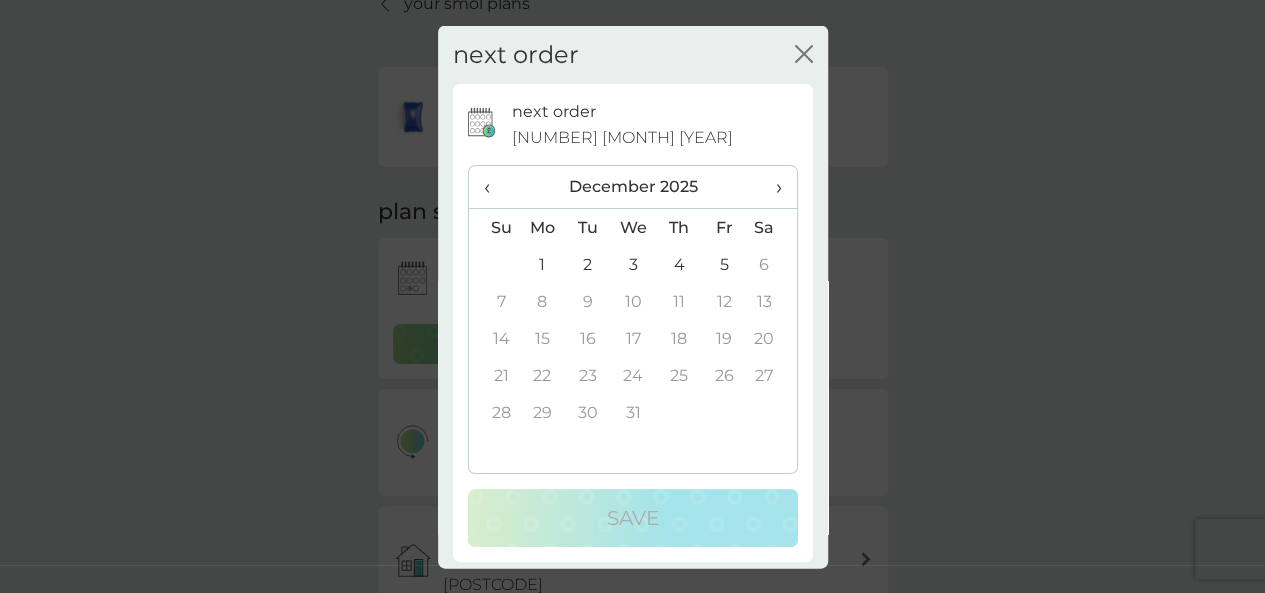 click 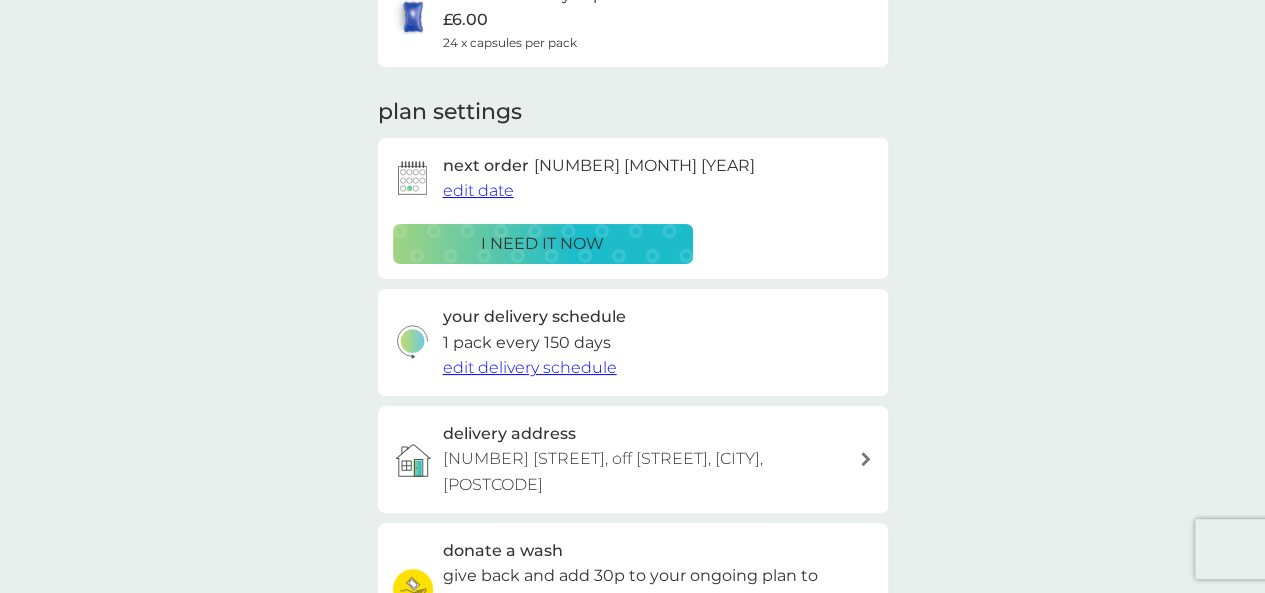 scroll, scrollTop: 300, scrollLeft: 0, axis: vertical 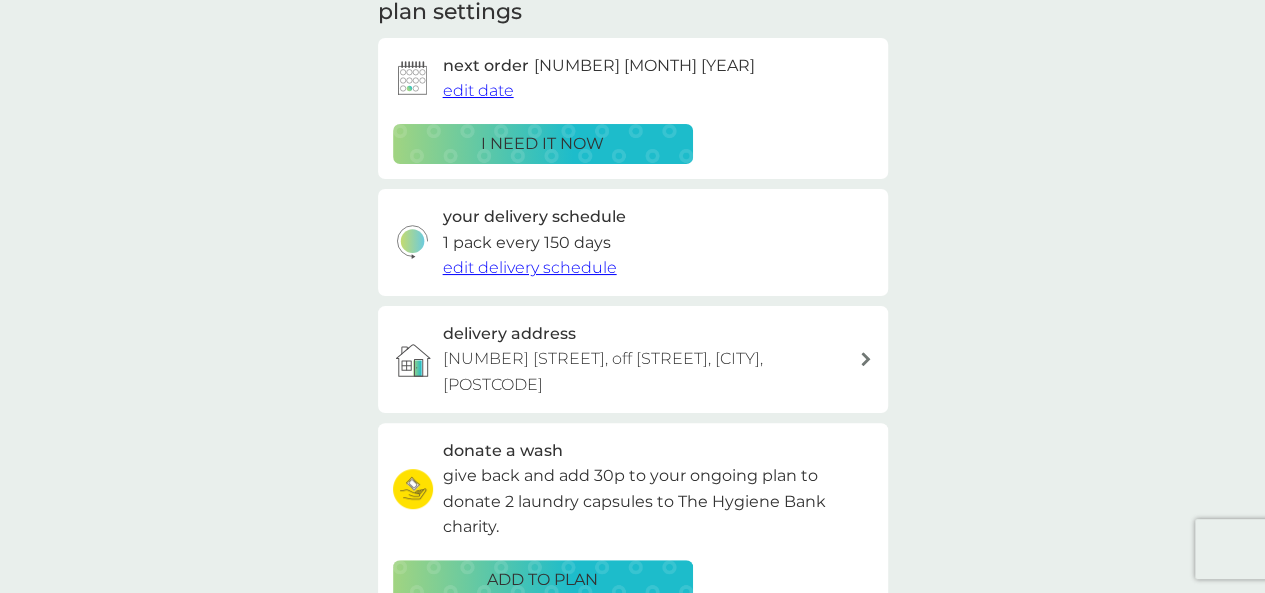 click on "edit delivery schedule" at bounding box center [530, 267] 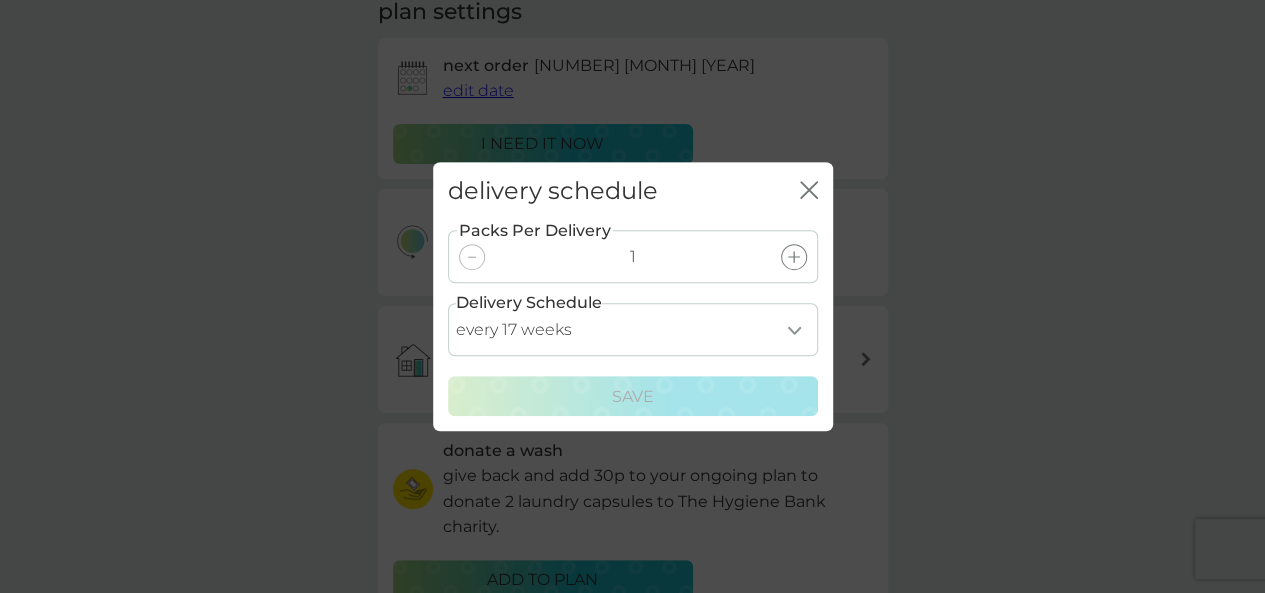 scroll, scrollTop: 400, scrollLeft: 0, axis: vertical 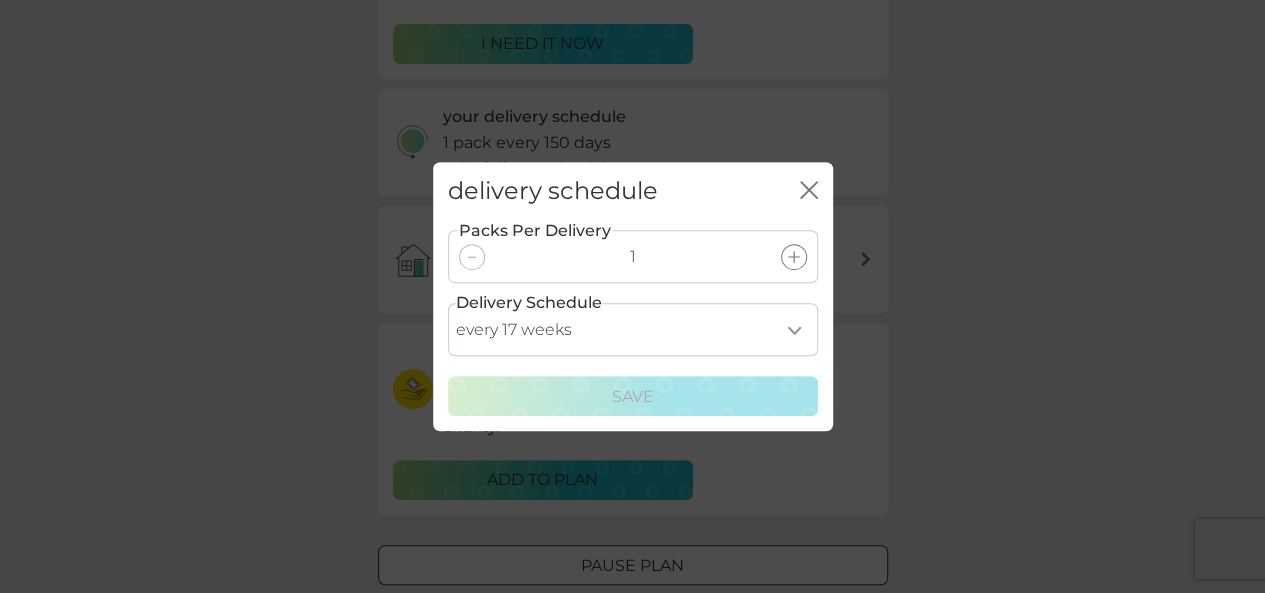 click on "every 1 week every 2 weeks every 3 weeks every 4 weeks every 5 weeks every 6 weeks every 7 weeks every 8 weeks every 9 weeks every 10 weeks every 11 weeks every 12 weeks every 13 weeks every 14 weeks every 15 weeks every 16 weeks every 17 weeks" at bounding box center (633, 329) 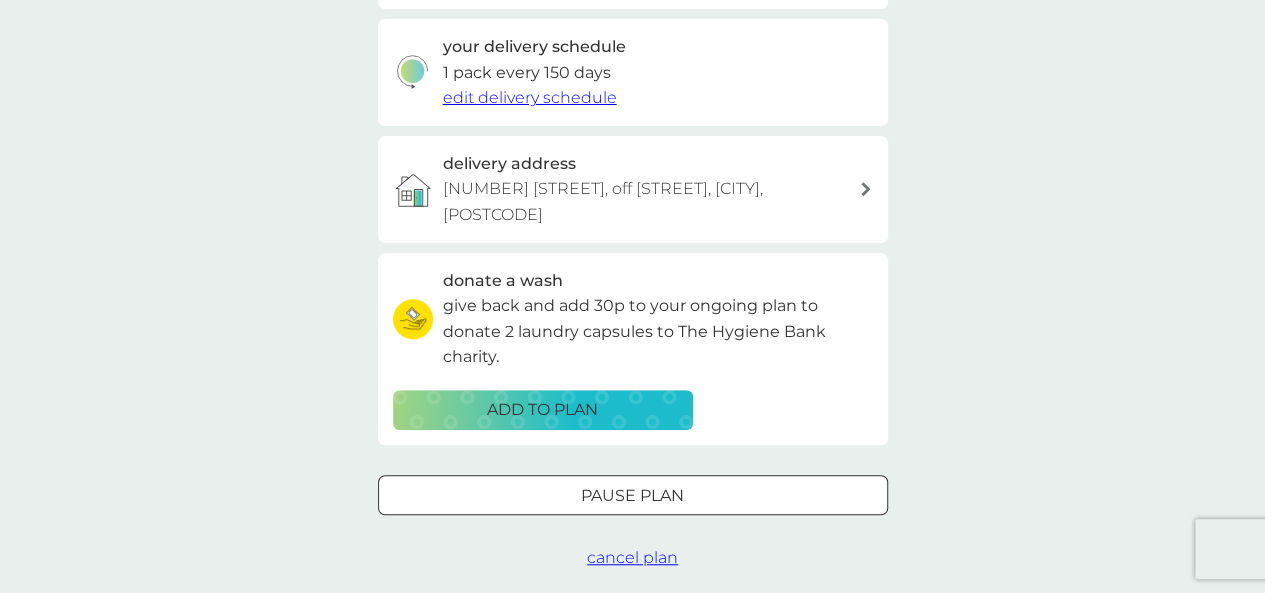 scroll, scrollTop: 500, scrollLeft: 0, axis: vertical 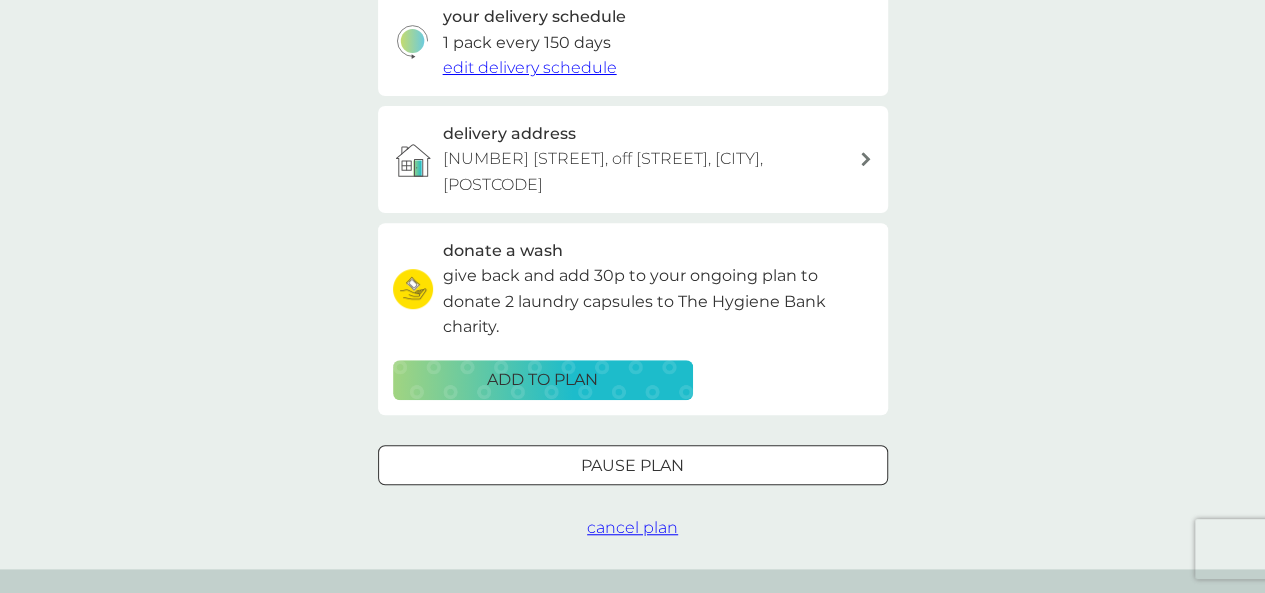 click at bounding box center [633, 465] 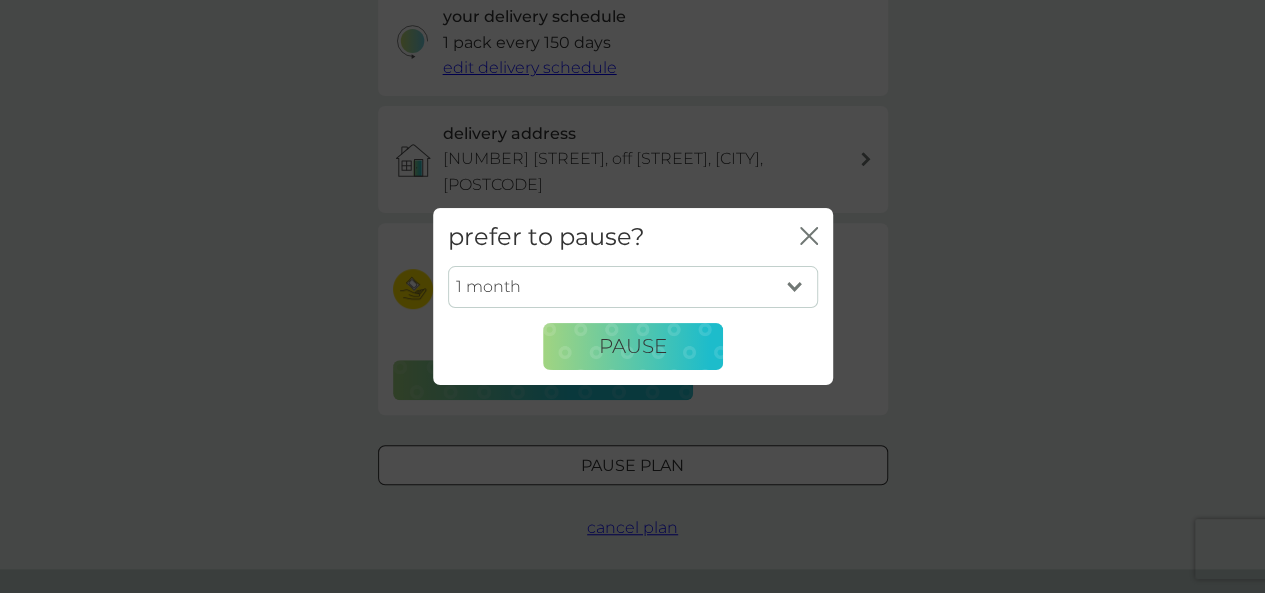 click on "1 month 2 months 3 months 4 months 5 months 6 months" at bounding box center [633, 287] 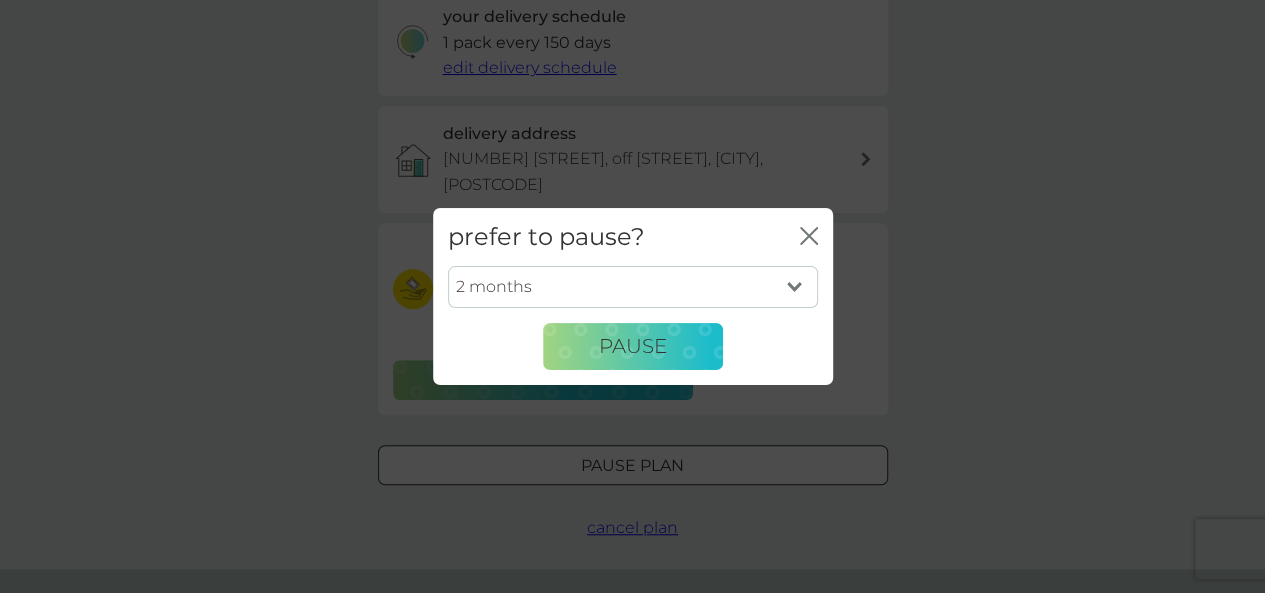 click on "1 month 2 months 3 months 4 months 5 months 6 months" at bounding box center (633, 287) 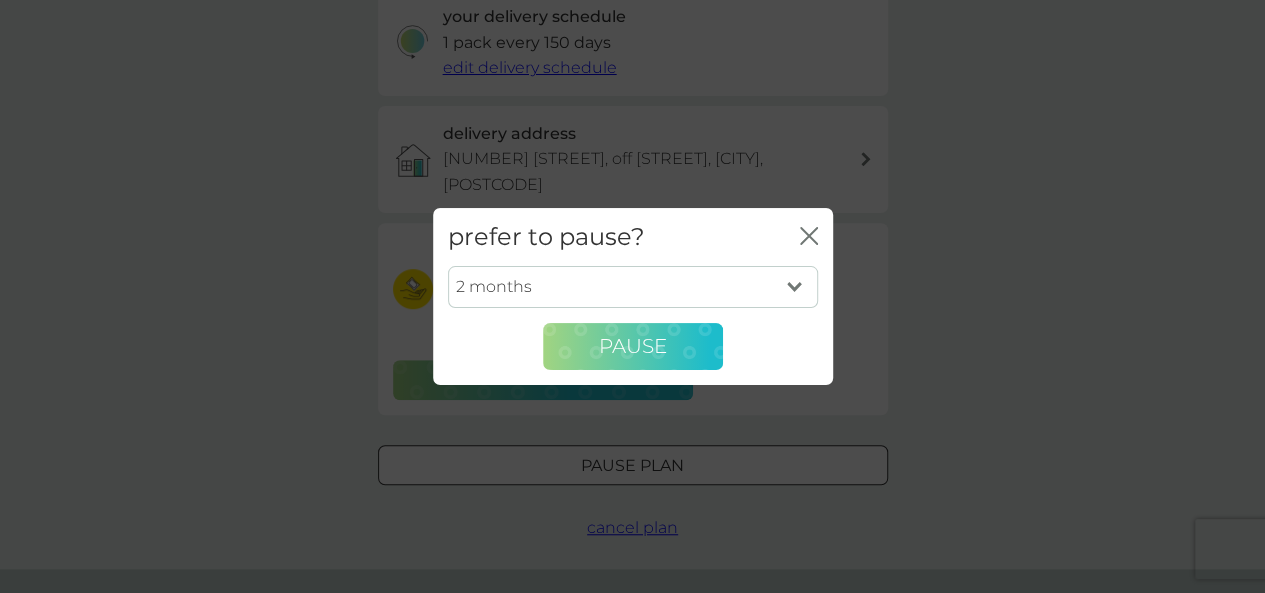 click on "Pause" at bounding box center (633, 347) 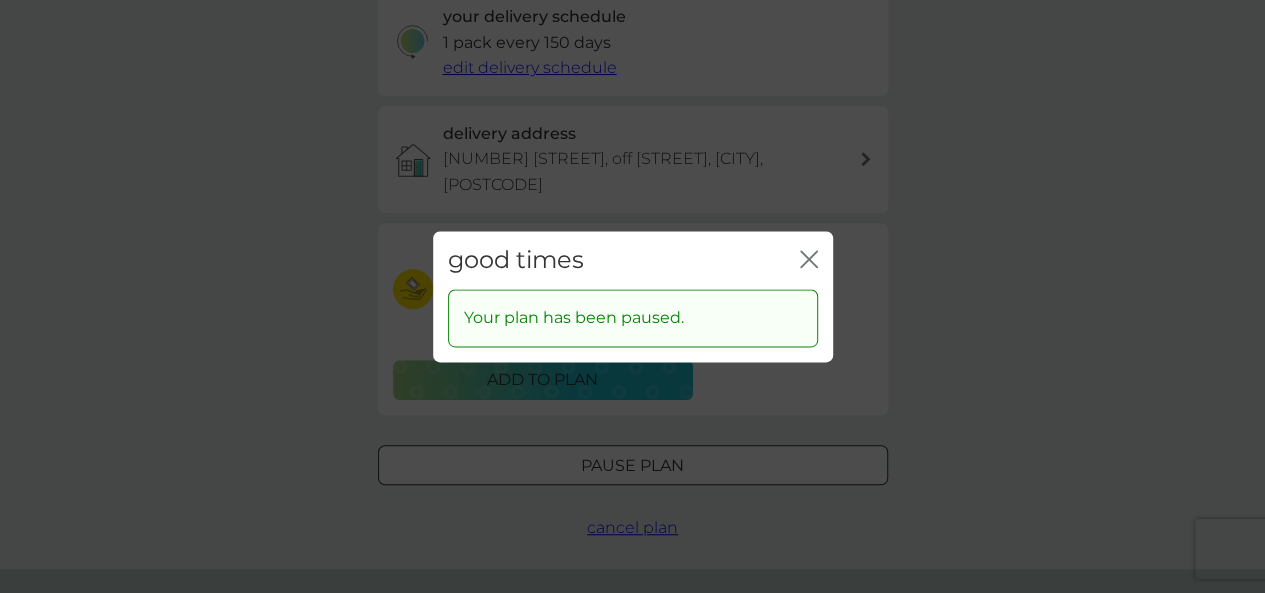 click 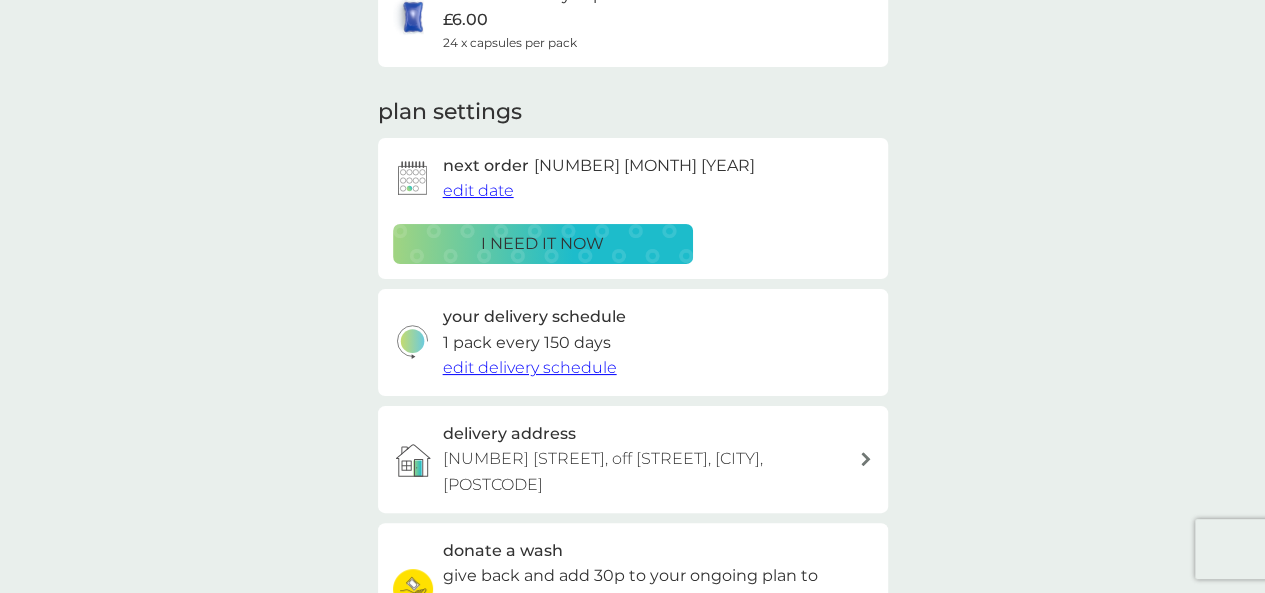 scroll, scrollTop: 0, scrollLeft: 0, axis: both 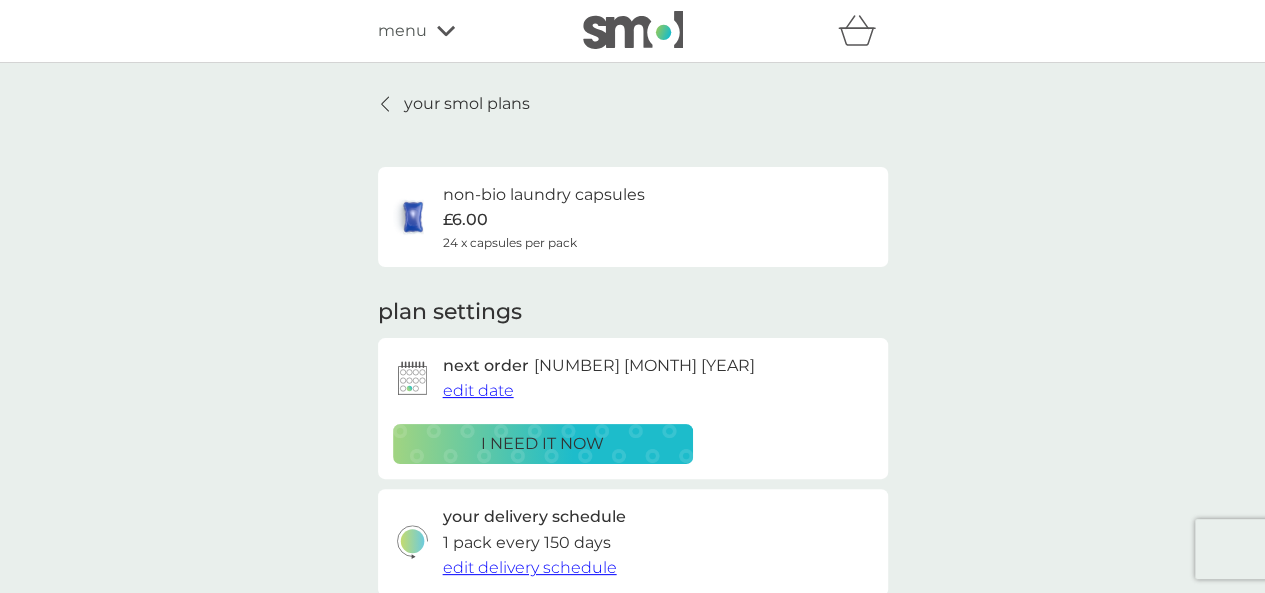 click on "your smol plans" at bounding box center (467, 104) 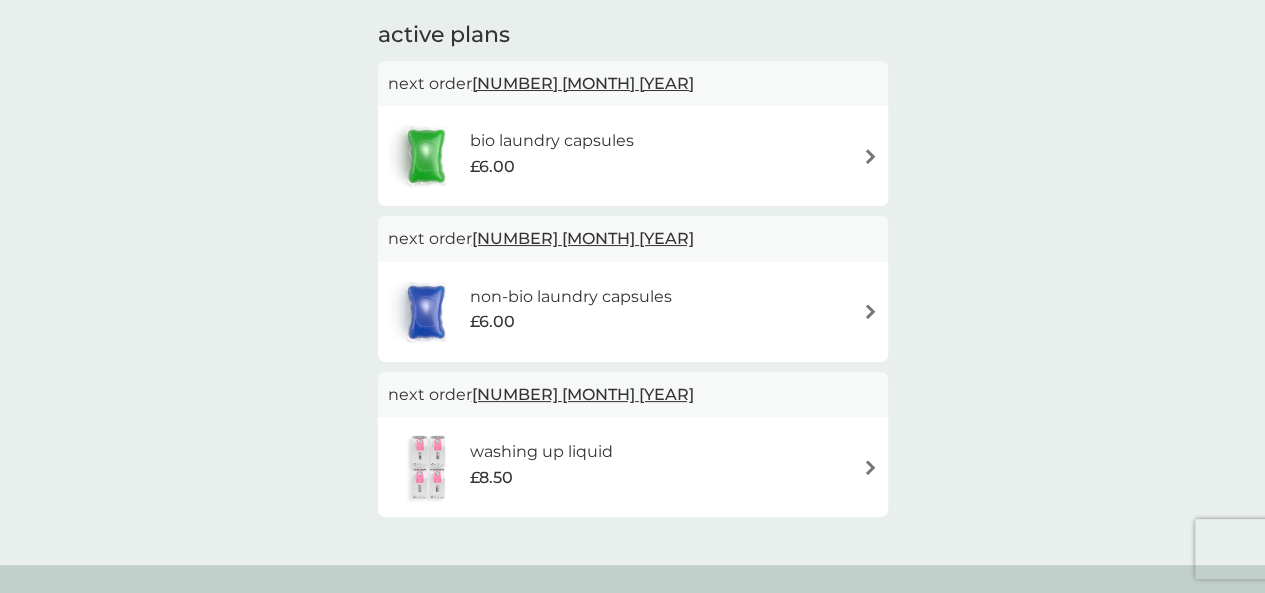 scroll, scrollTop: 100, scrollLeft: 0, axis: vertical 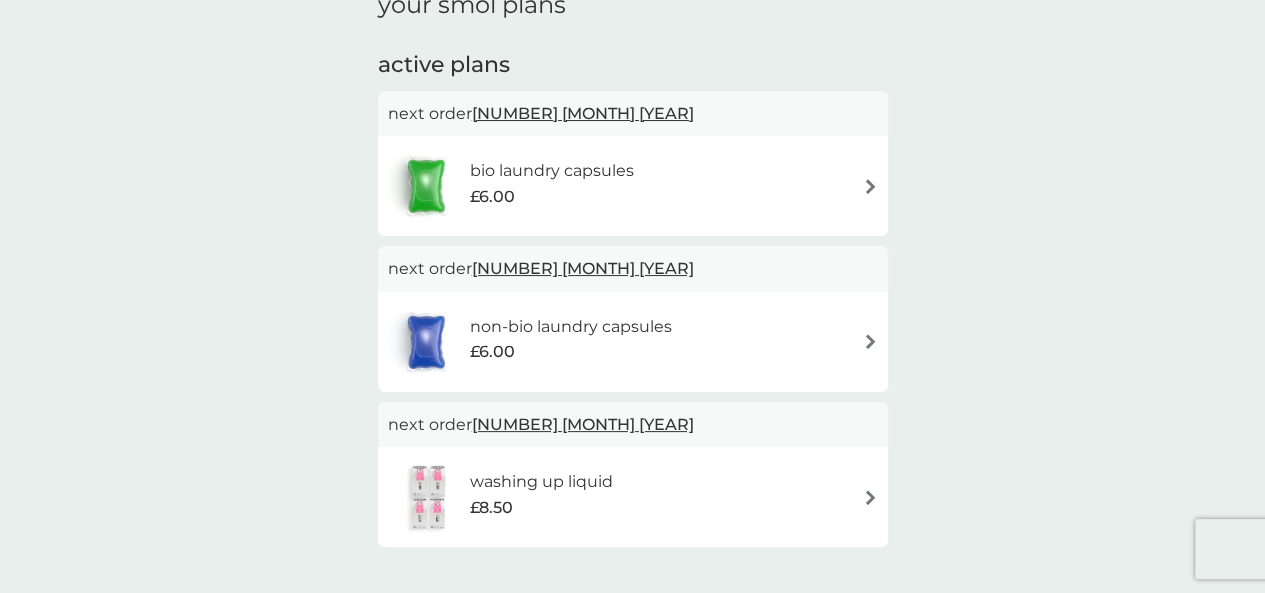click at bounding box center [870, 186] 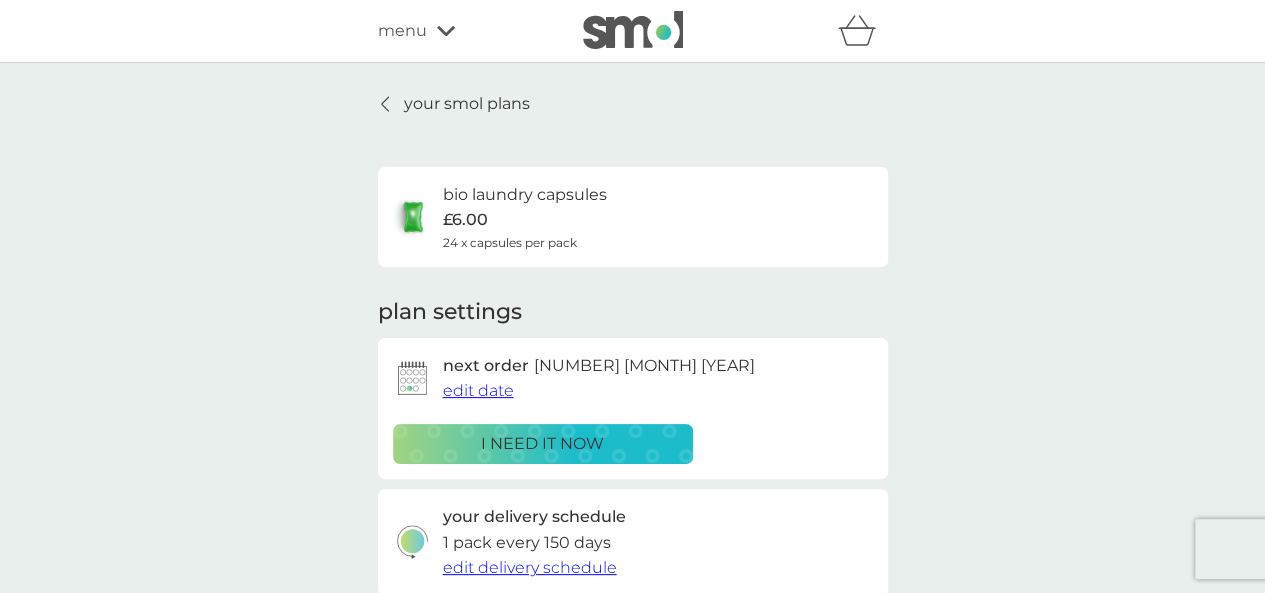 scroll, scrollTop: 100, scrollLeft: 0, axis: vertical 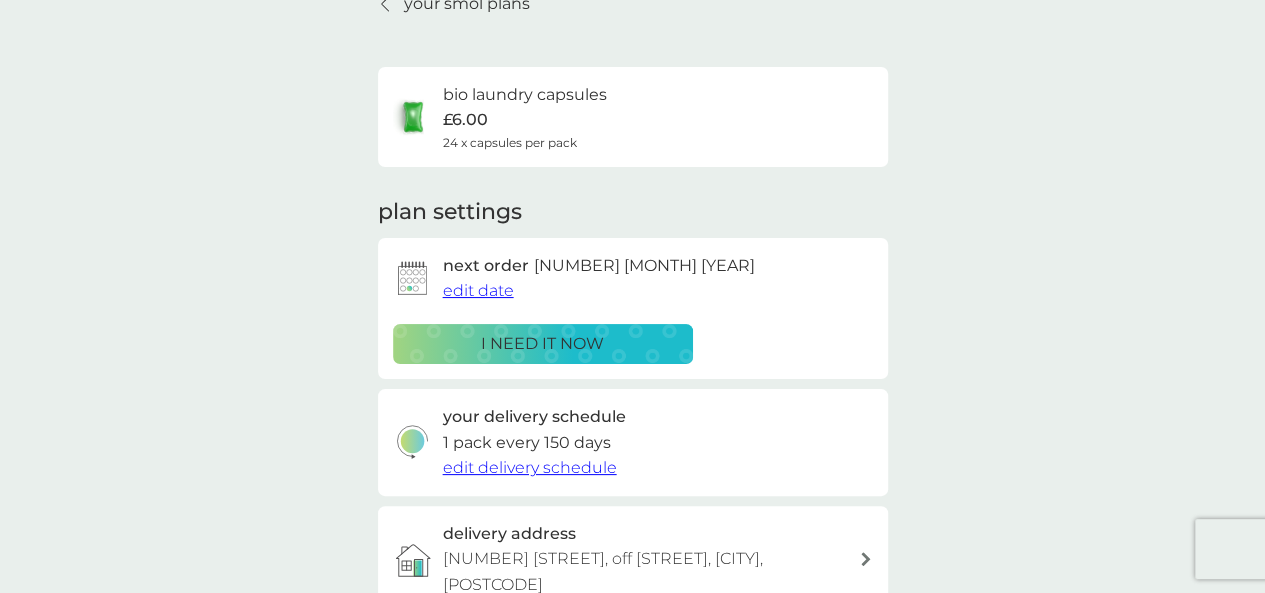 click on "edit date" at bounding box center (478, 290) 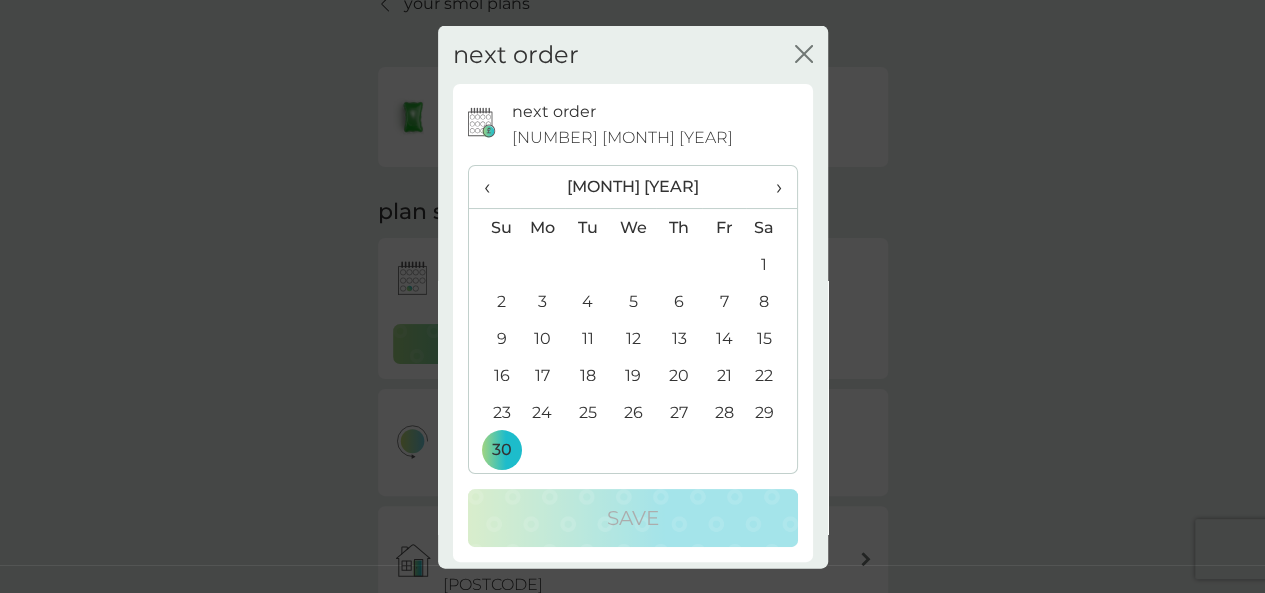 click on "›" at bounding box center (771, 187) 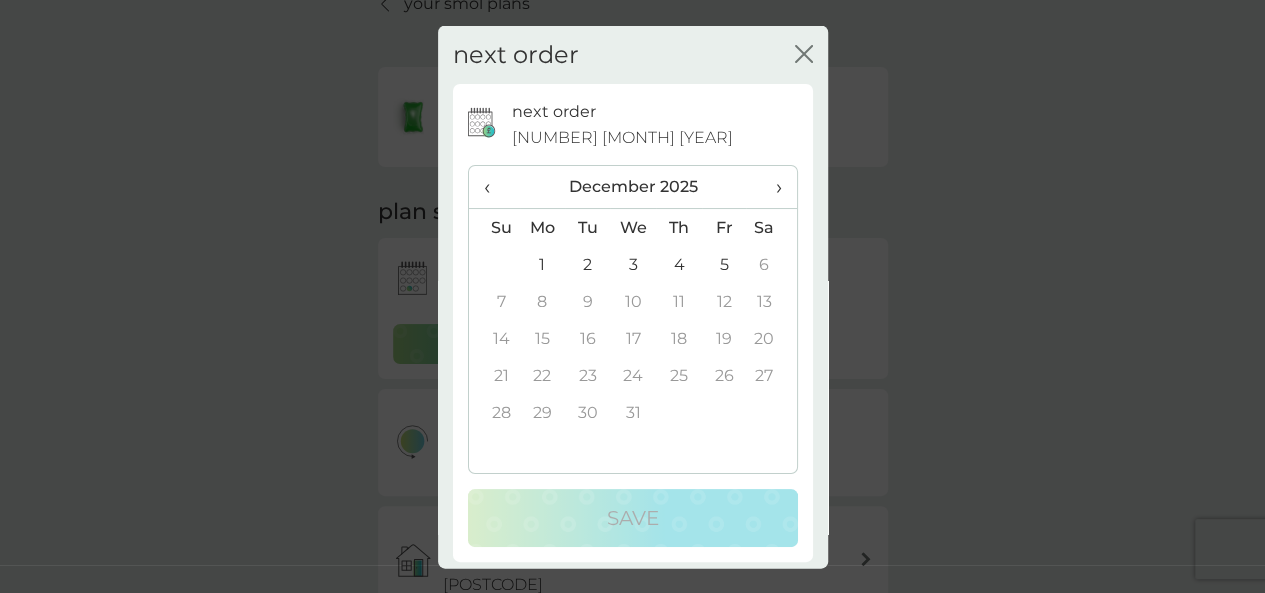 click on "close" 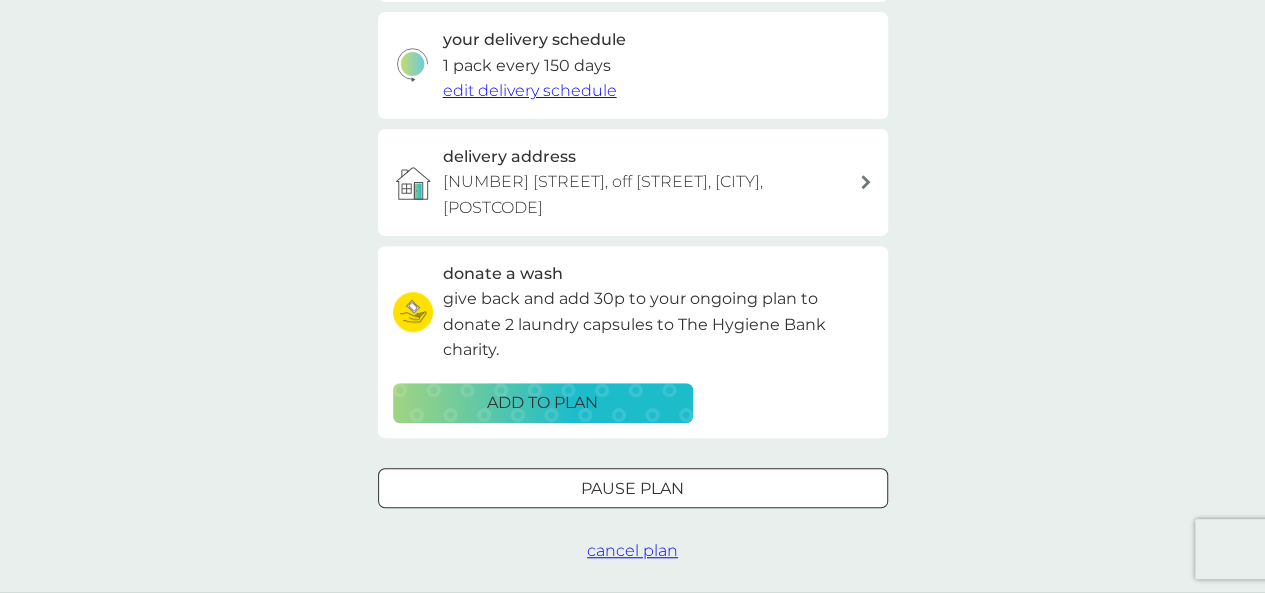 scroll, scrollTop: 500, scrollLeft: 0, axis: vertical 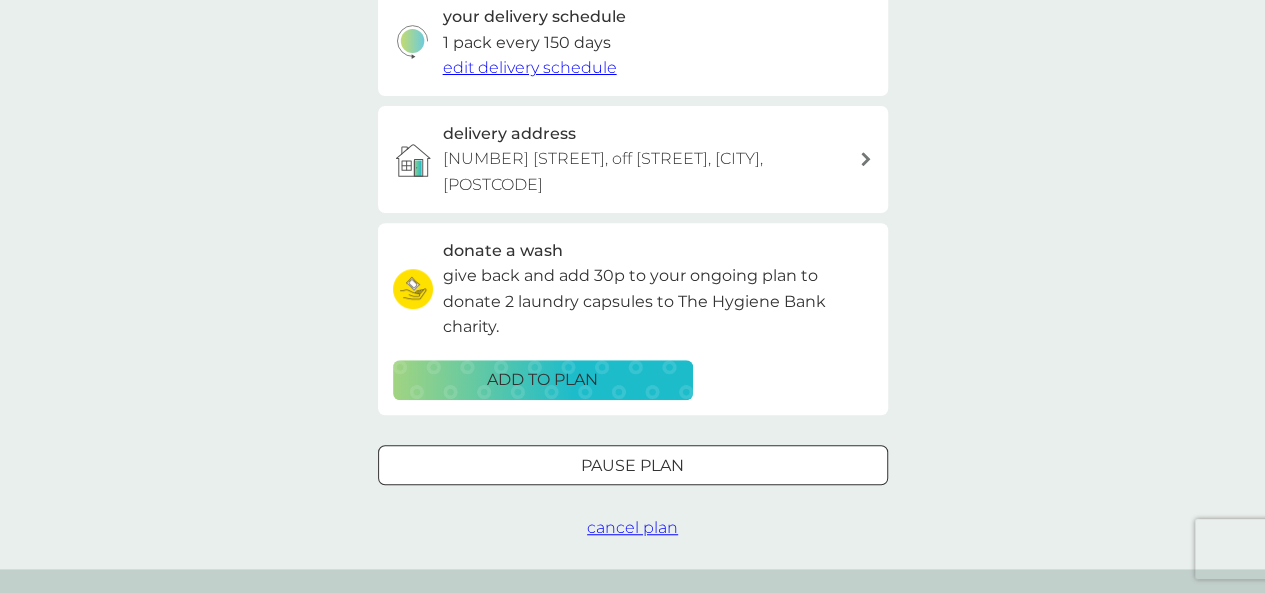 click at bounding box center [633, 465] 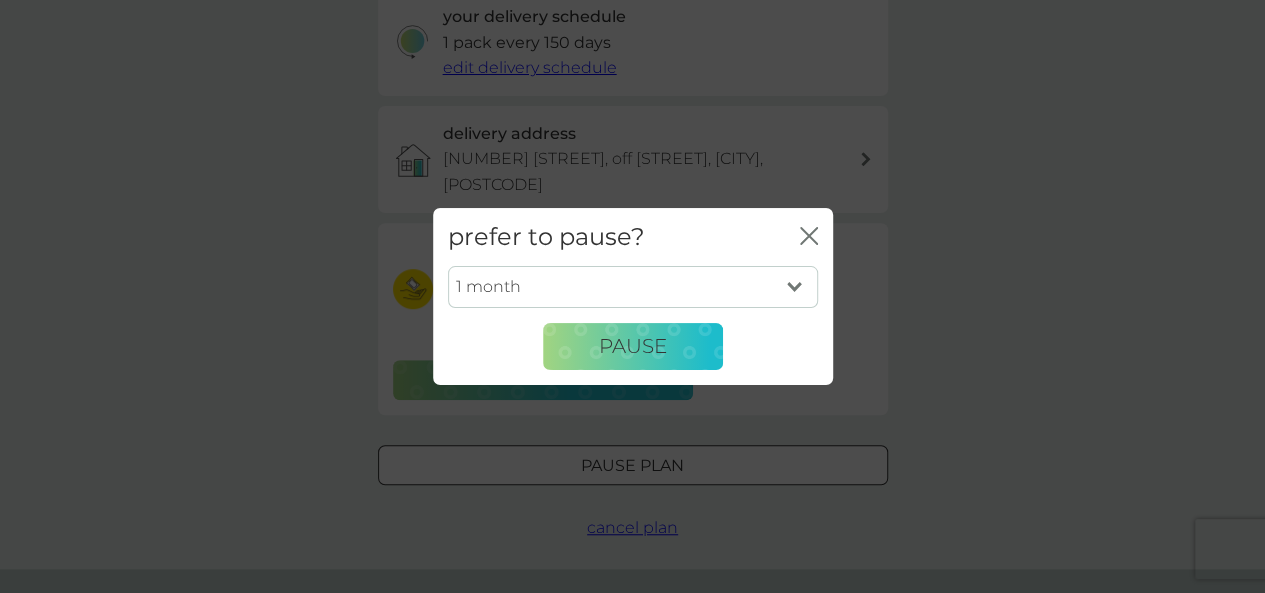 click on "1 month 2 months 3 months 4 months 5 months 6 months" at bounding box center (633, 287) 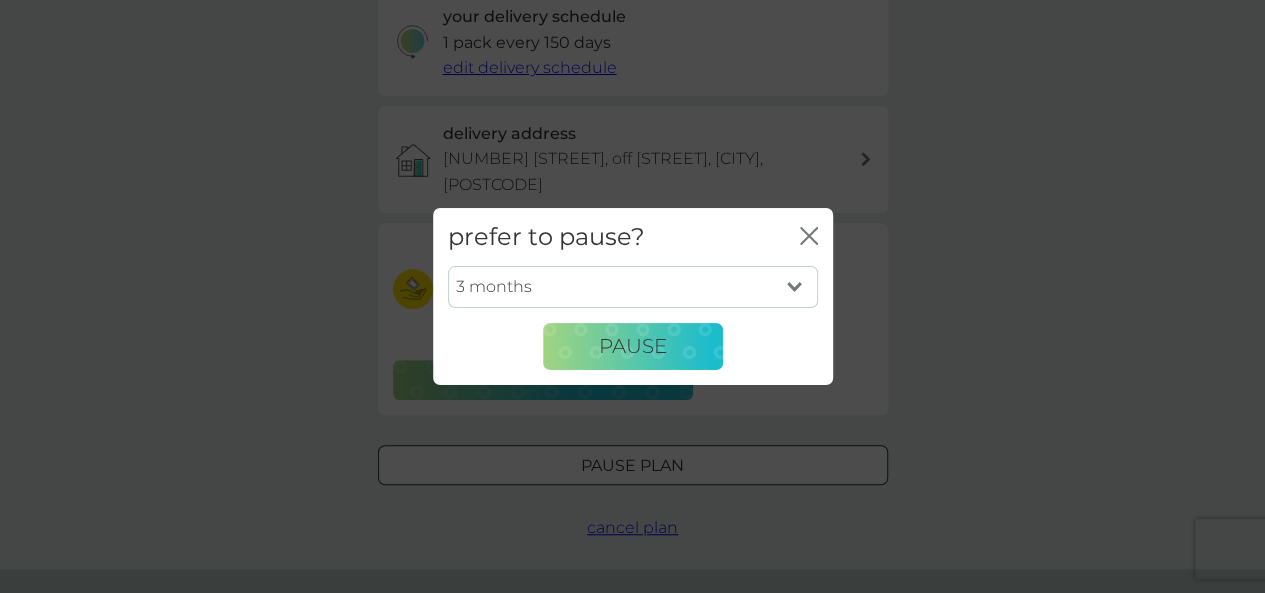 click on "1 month 2 months 3 months 4 months 5 months 6 months" at bounding box center [633, 287] 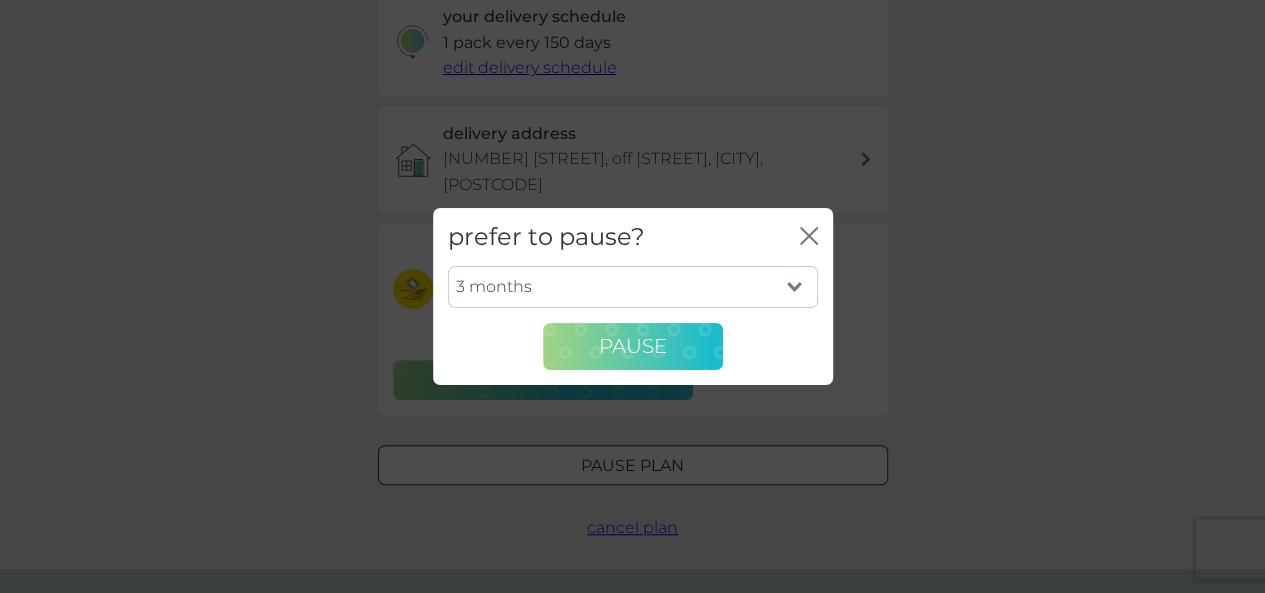 click on "Pause" at bounding box center [633, 347] 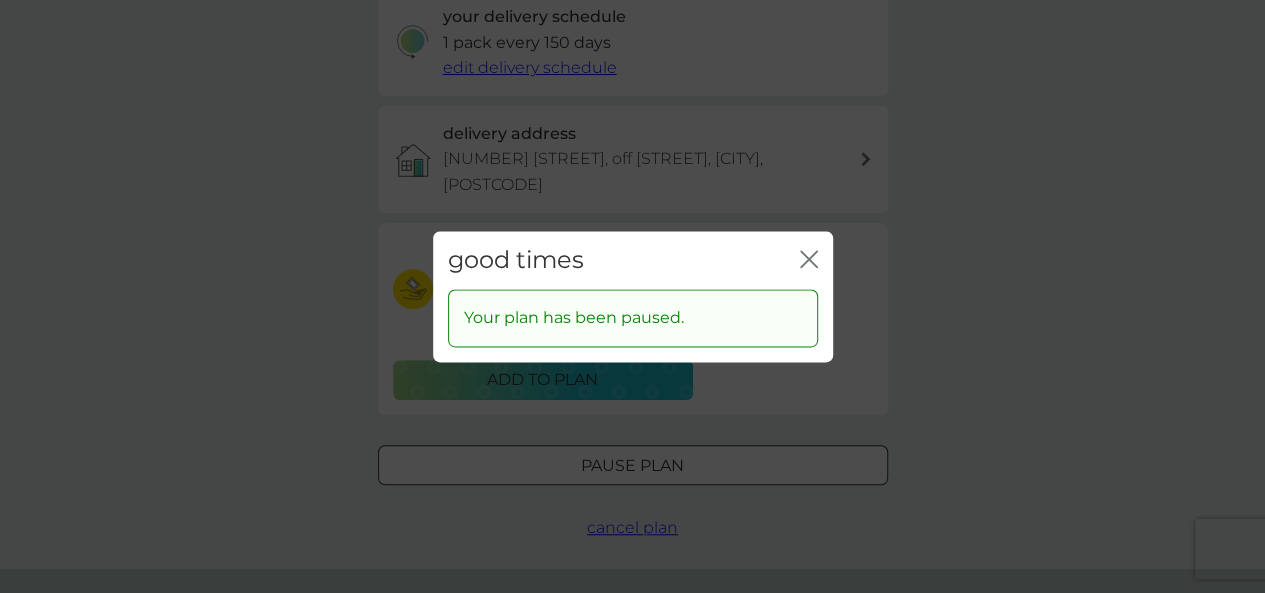 click 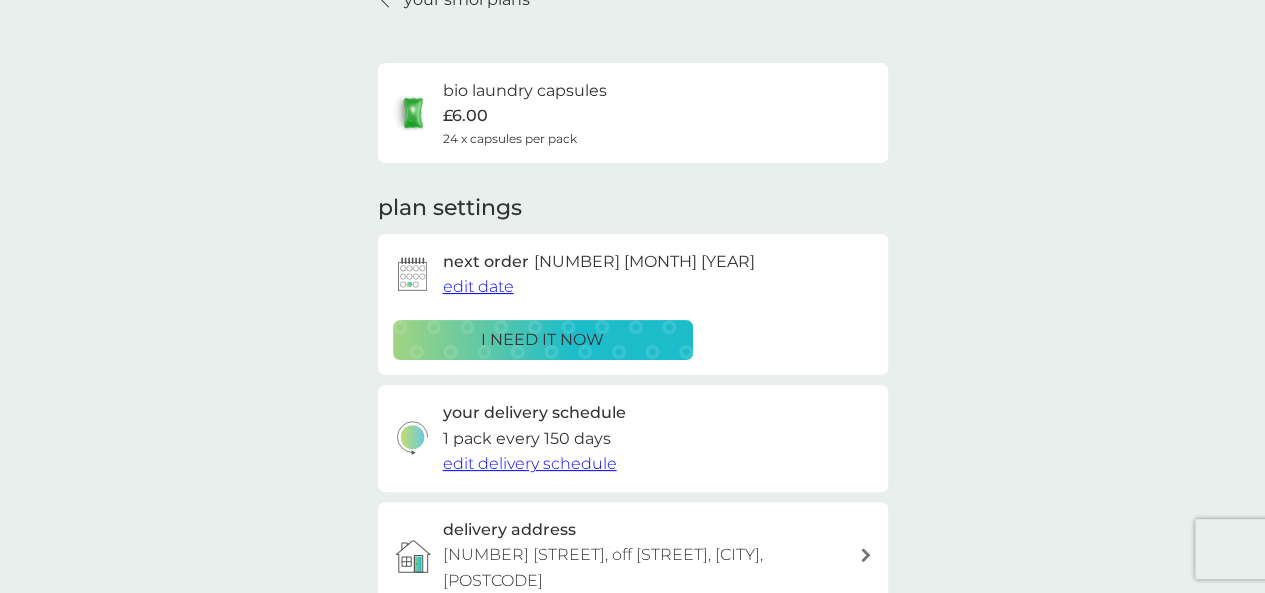 scroll, scrollTop: 0, scrollLeft: 0, axis: both 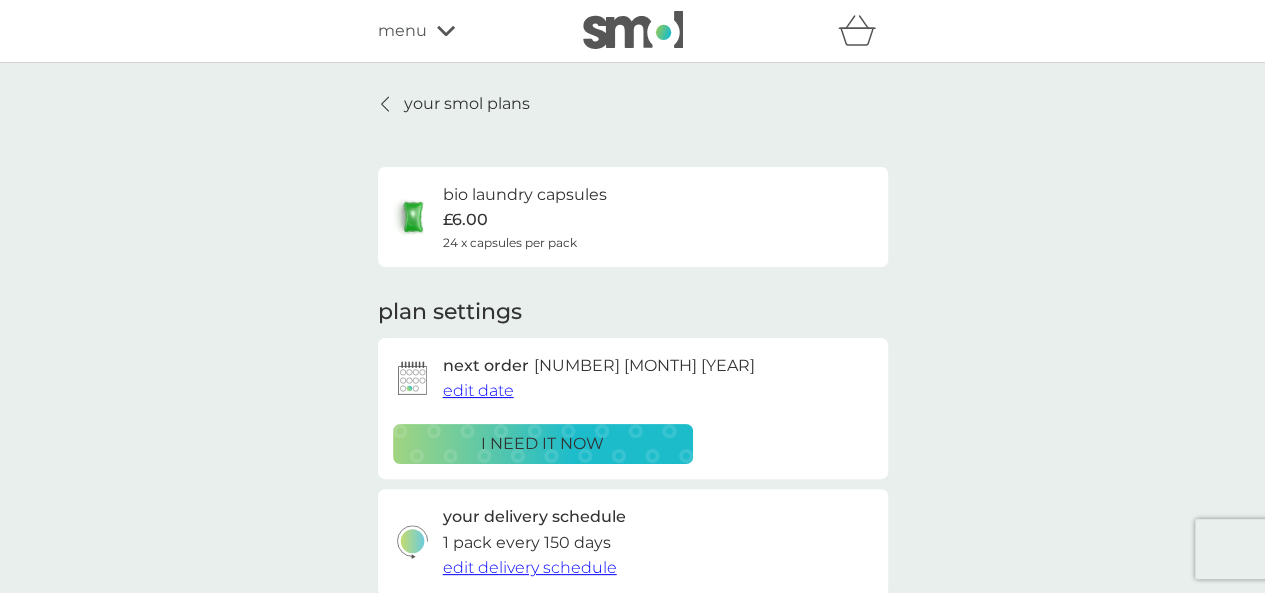 click on "your smol plans" at bounding box center [454, 104] 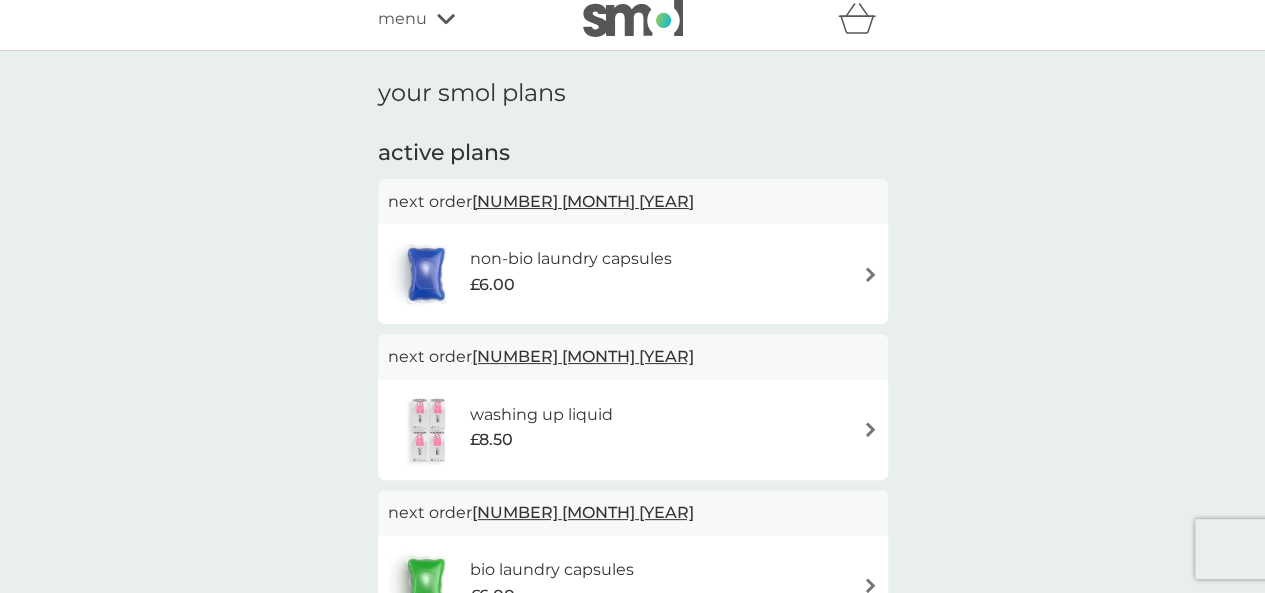 scroll, scrollTop: 0, scrollLeft: 0, axis: both 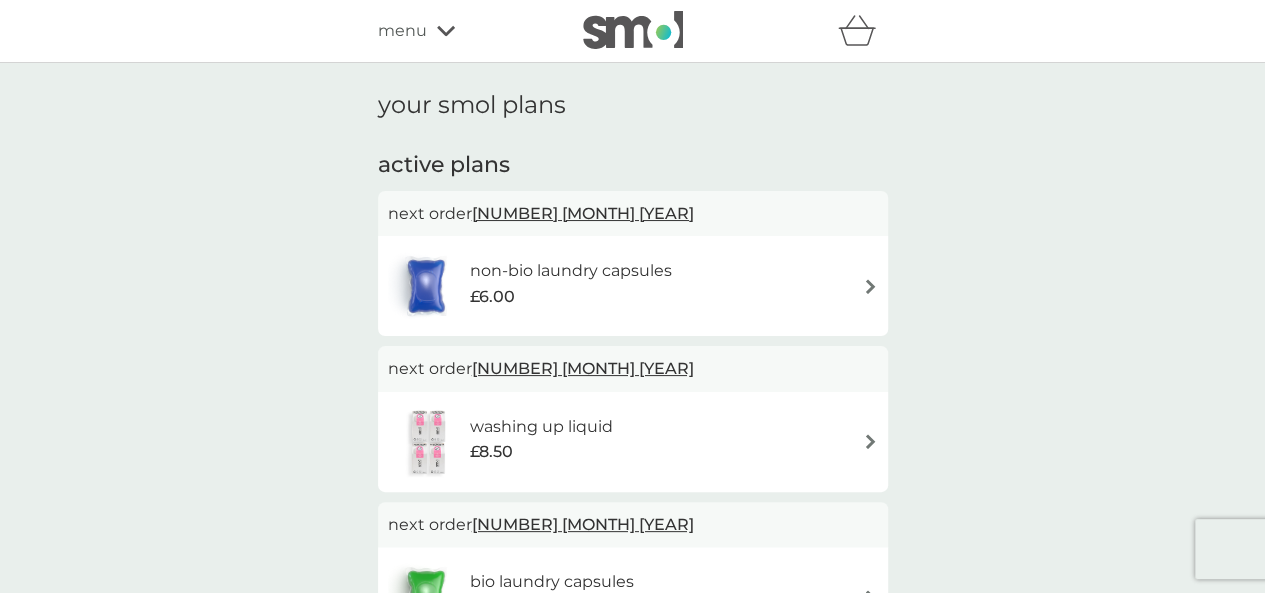 click on "menu" at bounding box center (402, 31) 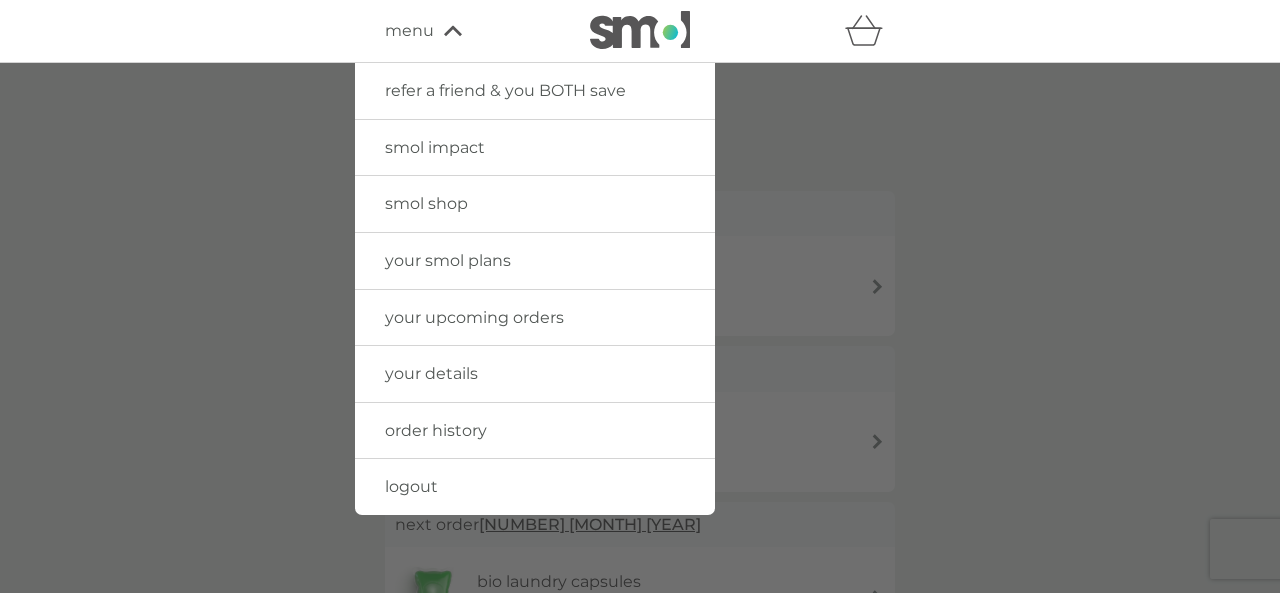 click on "smol shop" at bounding box center [426, 203] 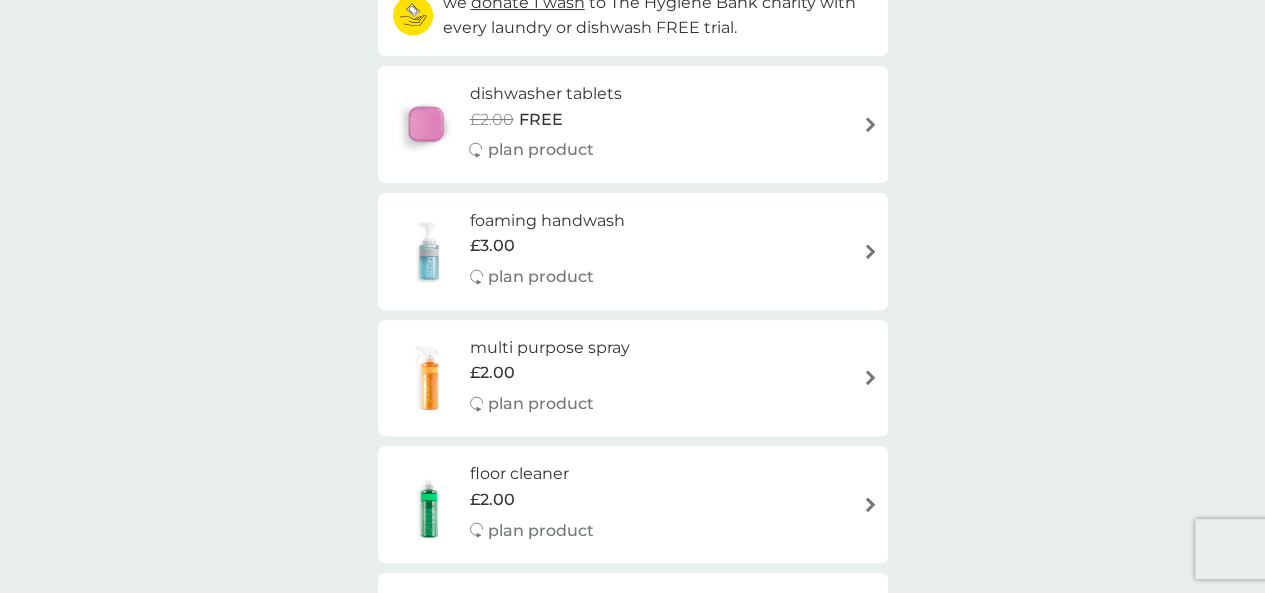 scroll, scrollTop: 200, scrollLeft: 0, axis: vertical 